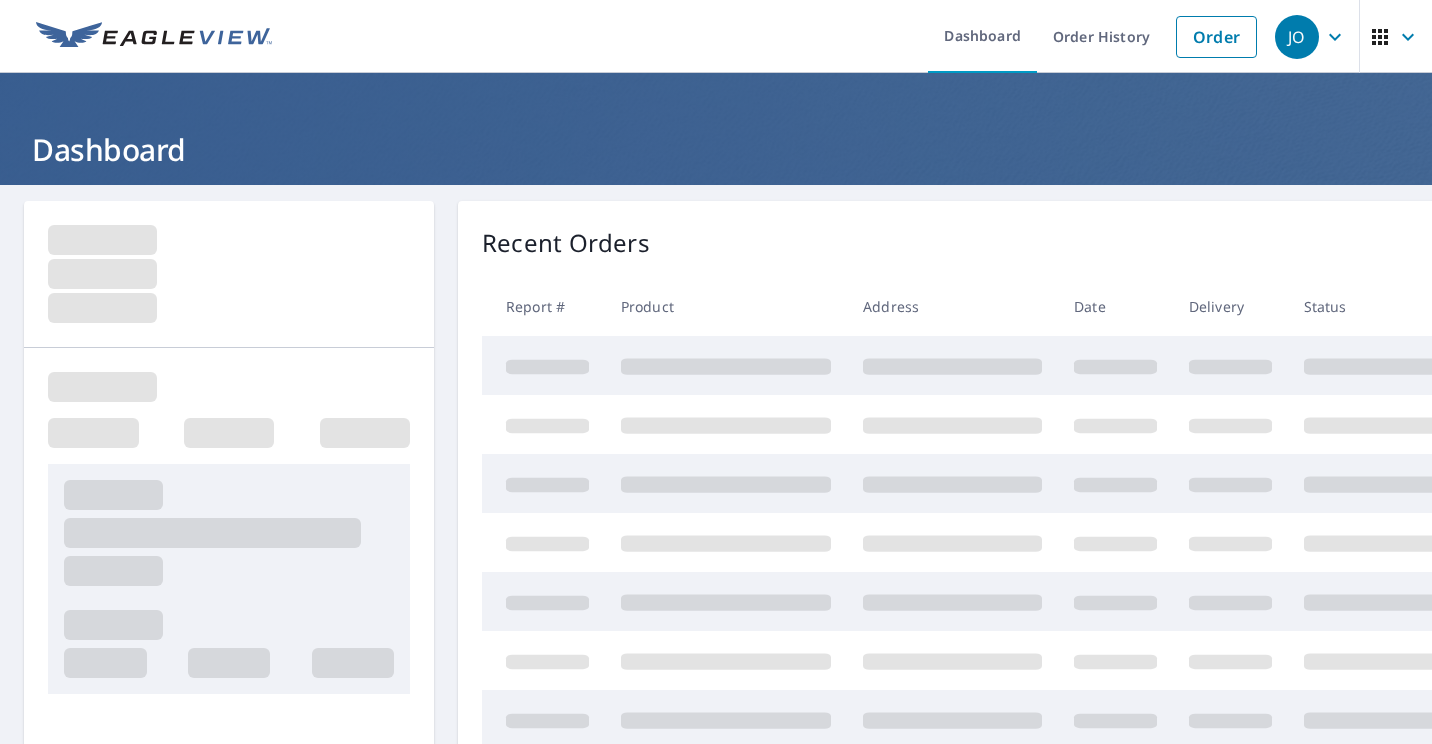scroll, scrollTop: 0, scrollLeft: 0, axis: both 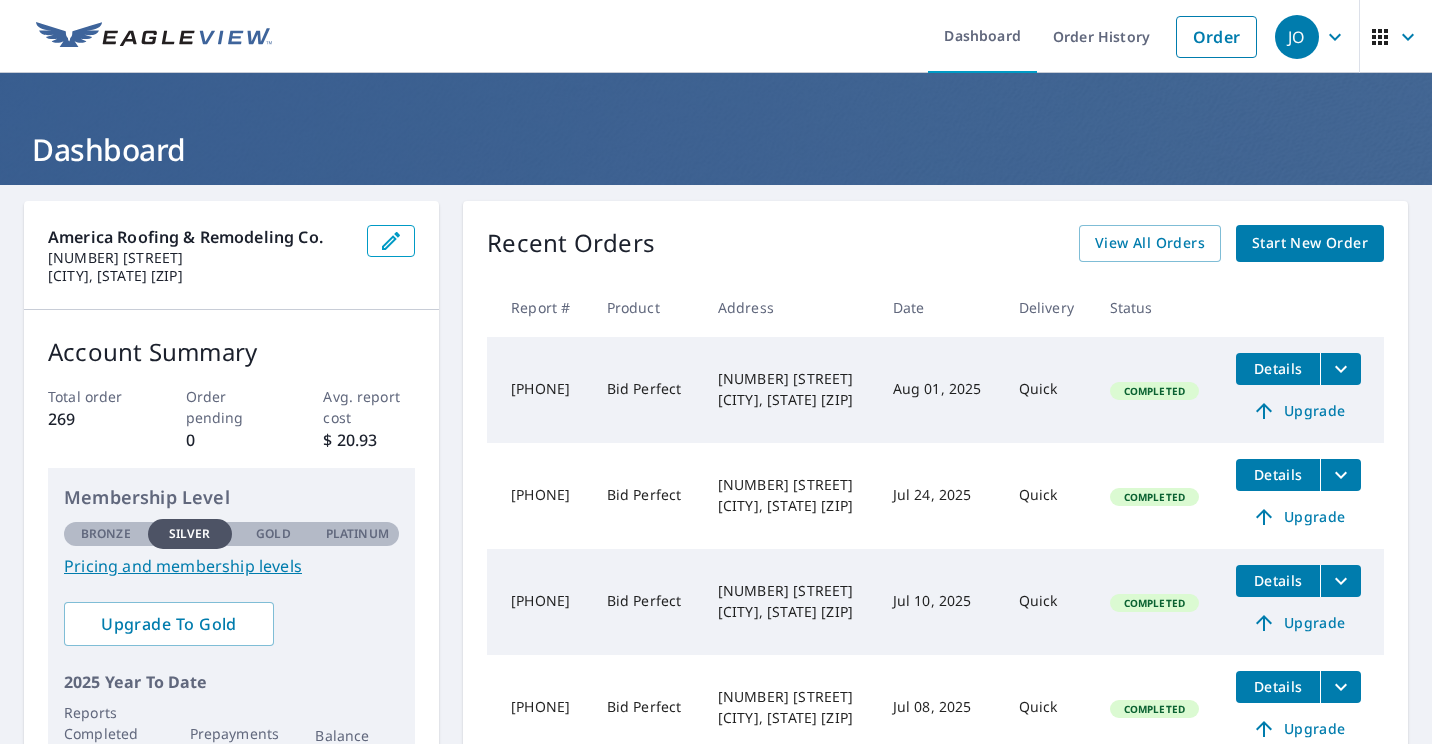 click on "Order History" at bounding box center (1101, 36) 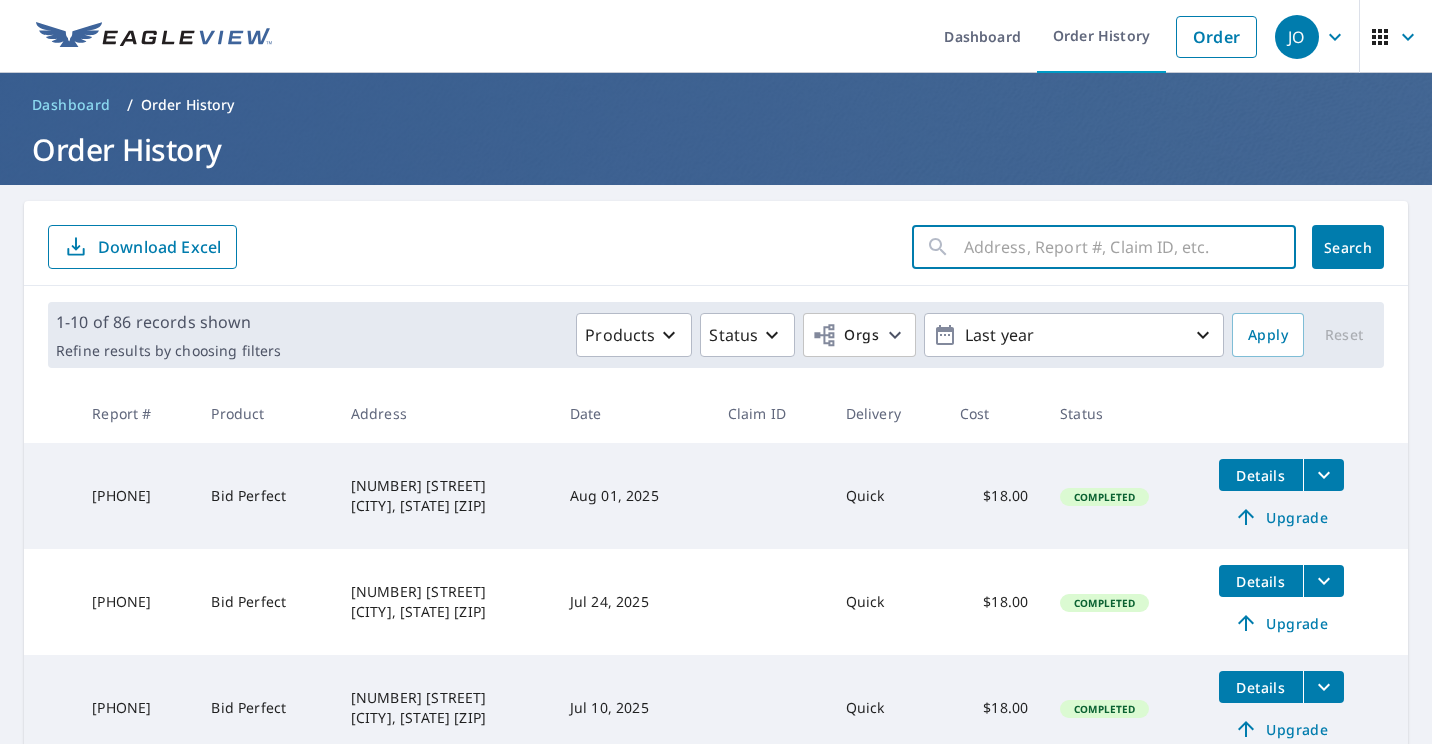click at bounding box center [1130, 247] 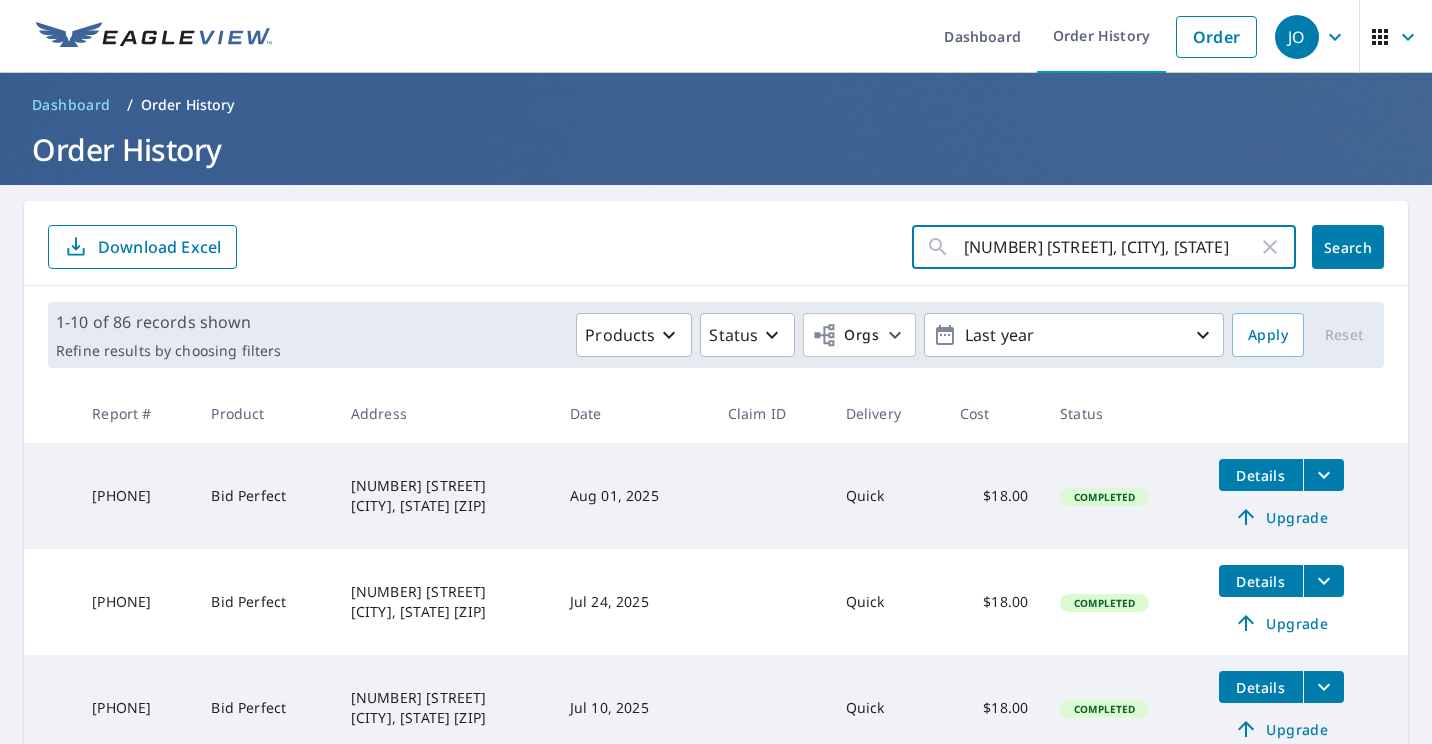 type on "[NUMBER] [STREET], [CITY], [STATE]" 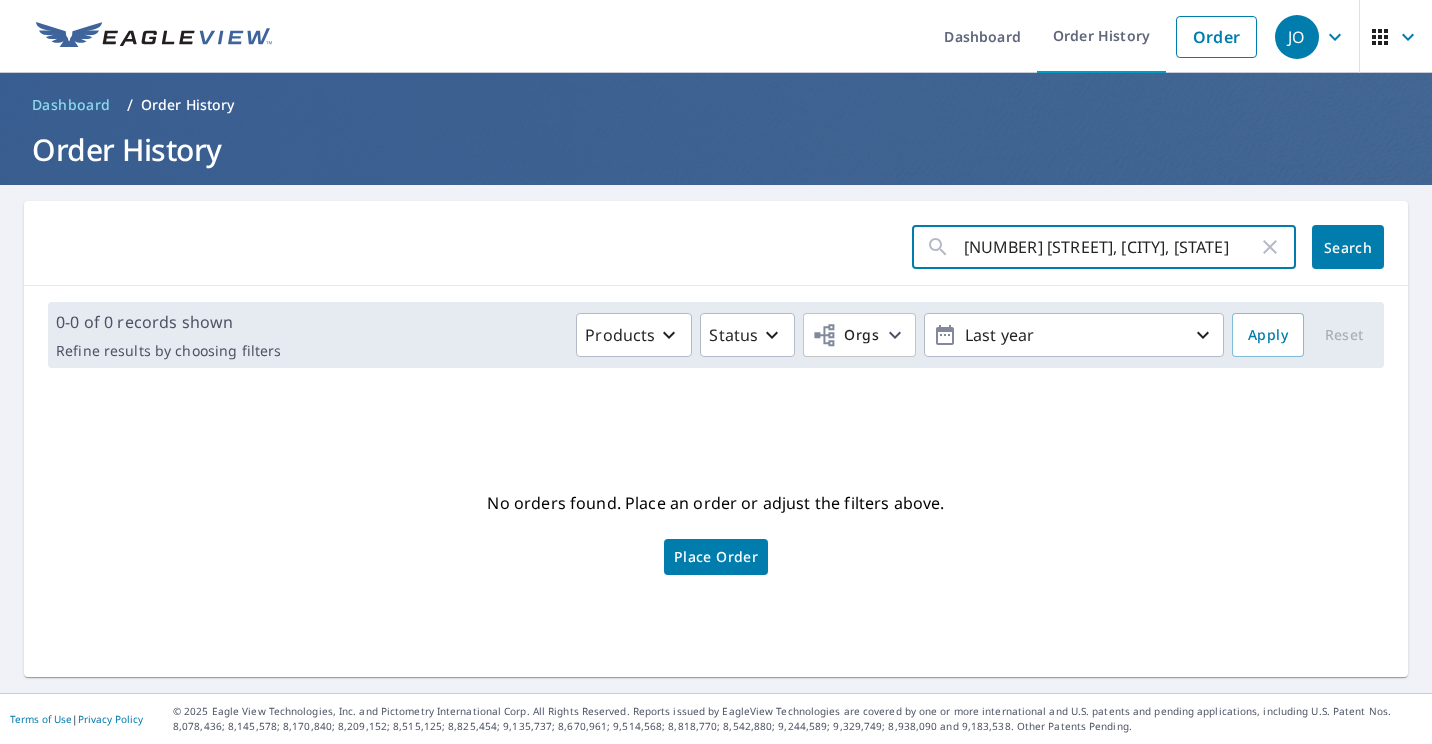 drag, startPoint x: 1155, startPoint y: 234, endPoint x: 1057, endPoint y: 260, distance: 101.390335 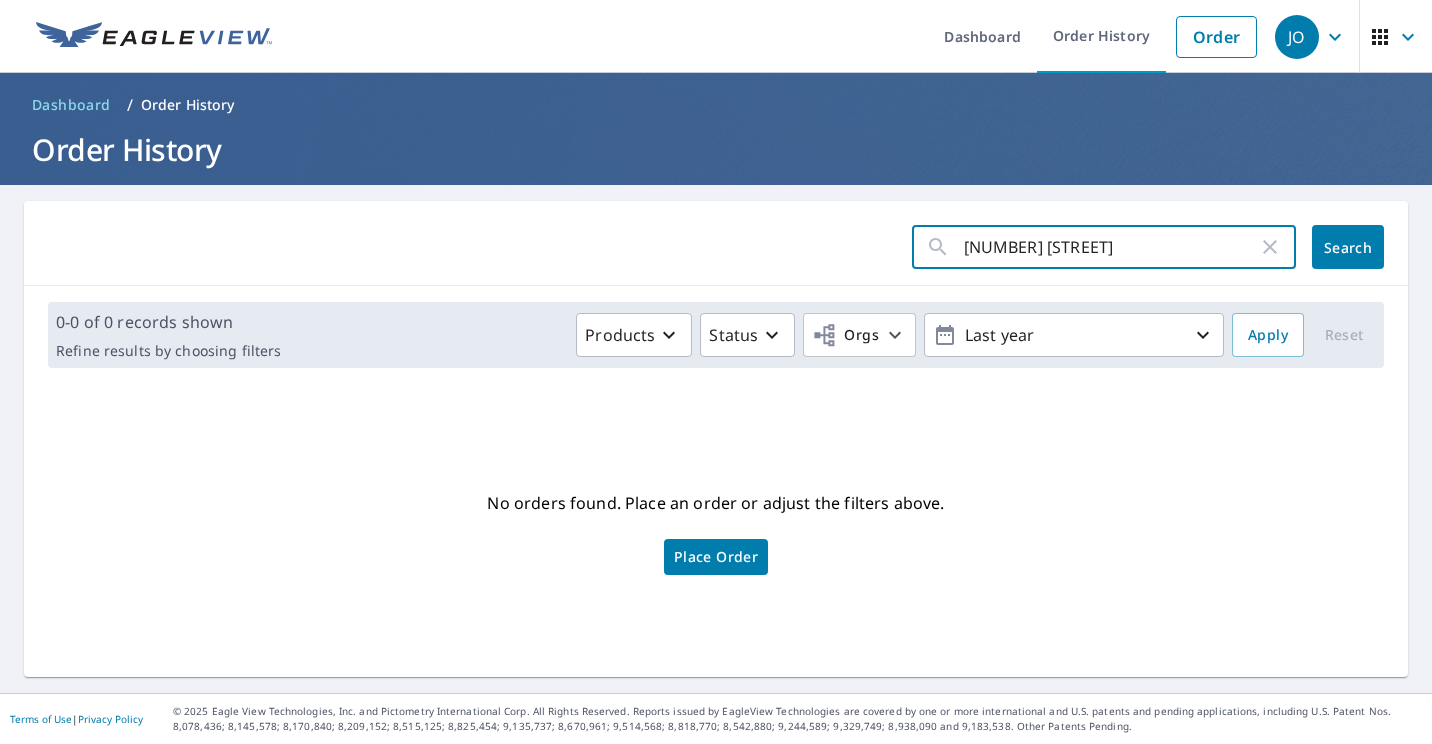 type on "[NUMBER] [STREET]" 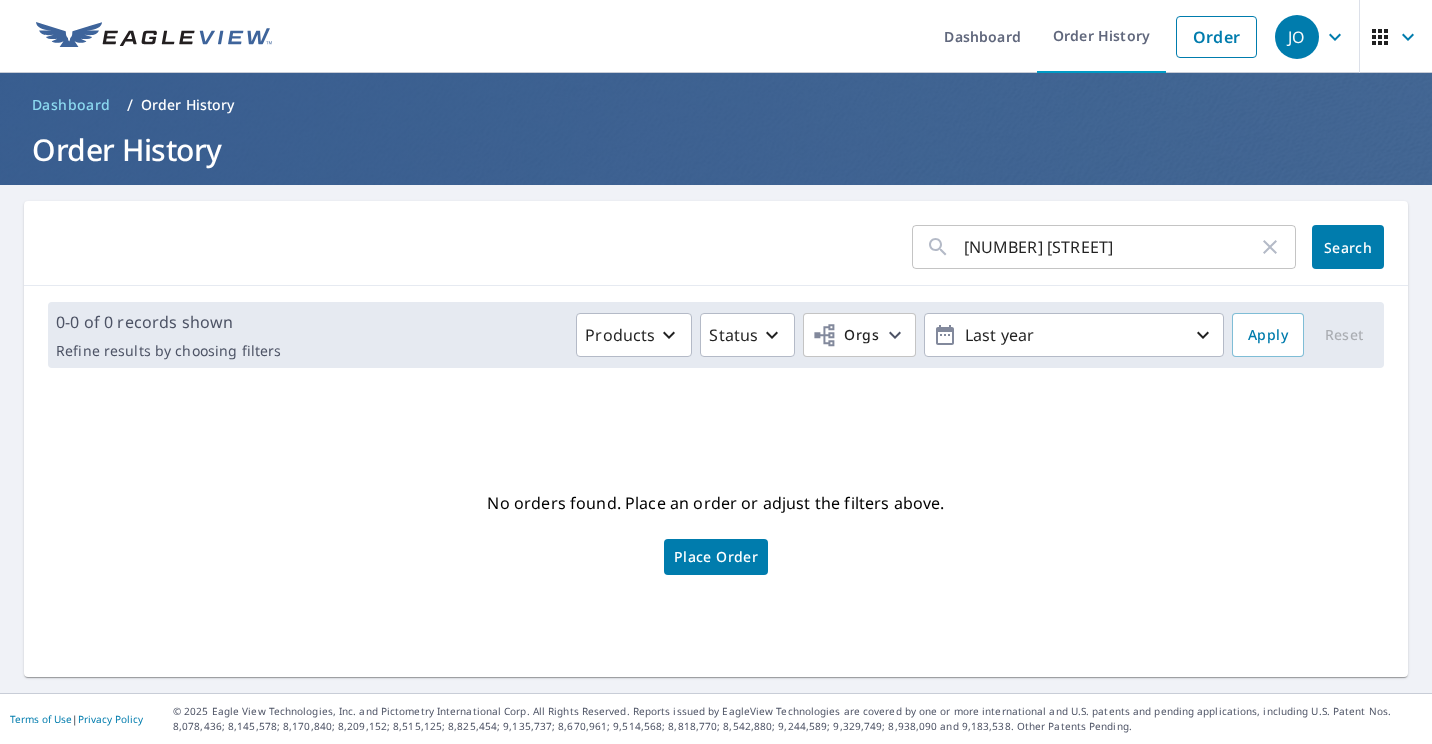 click on "[NUMBER] [STREET]" at bounding box center (1111, 247) 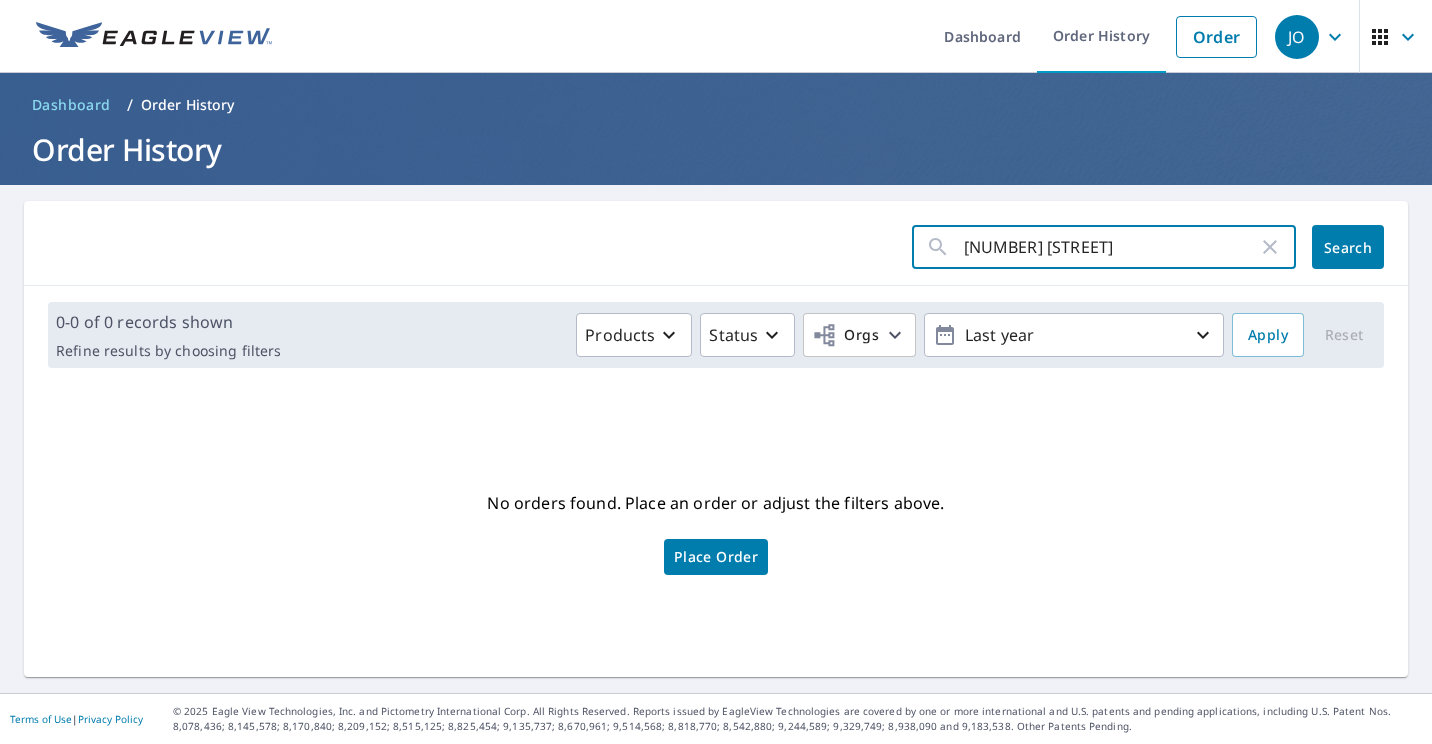 click on "Search" at bounding box center [1348, 247] 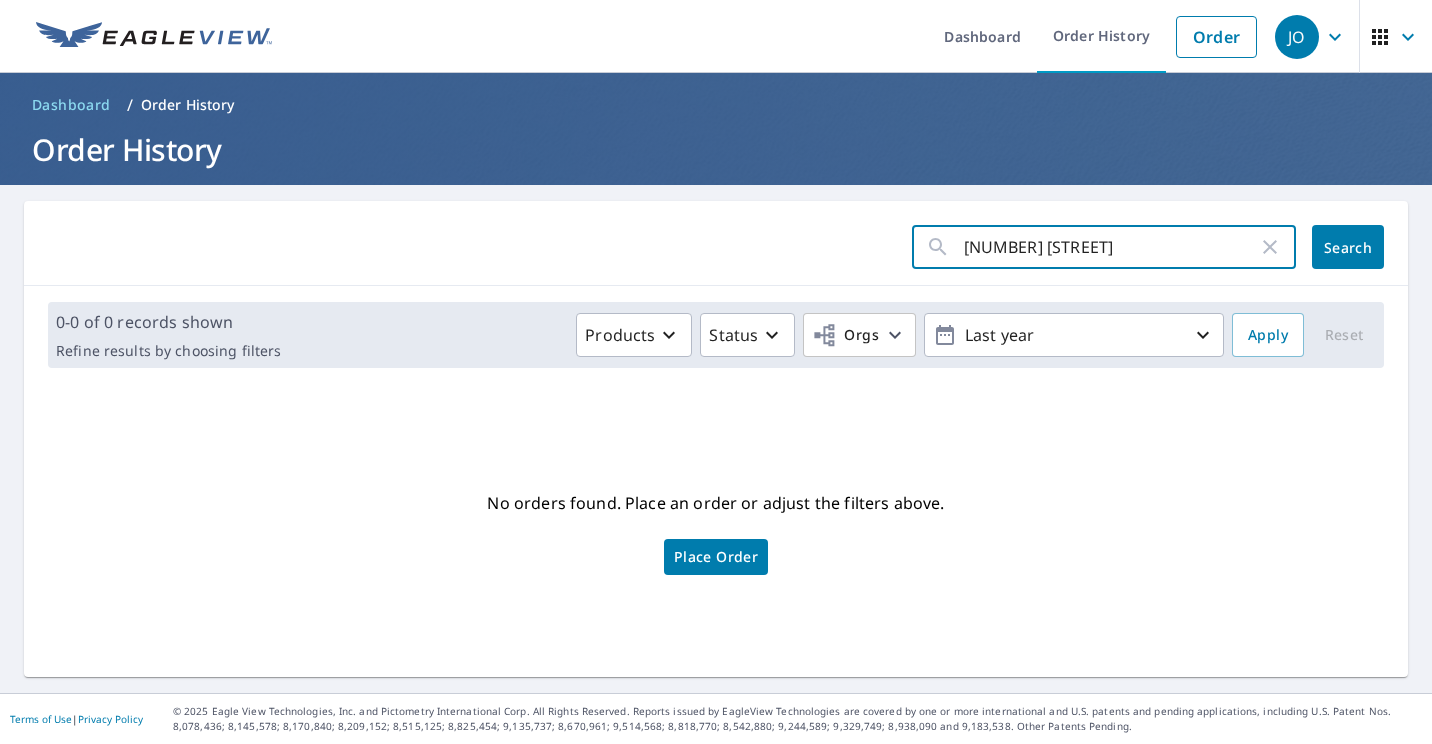 click on "Order" at bounding box center (1216, 37) 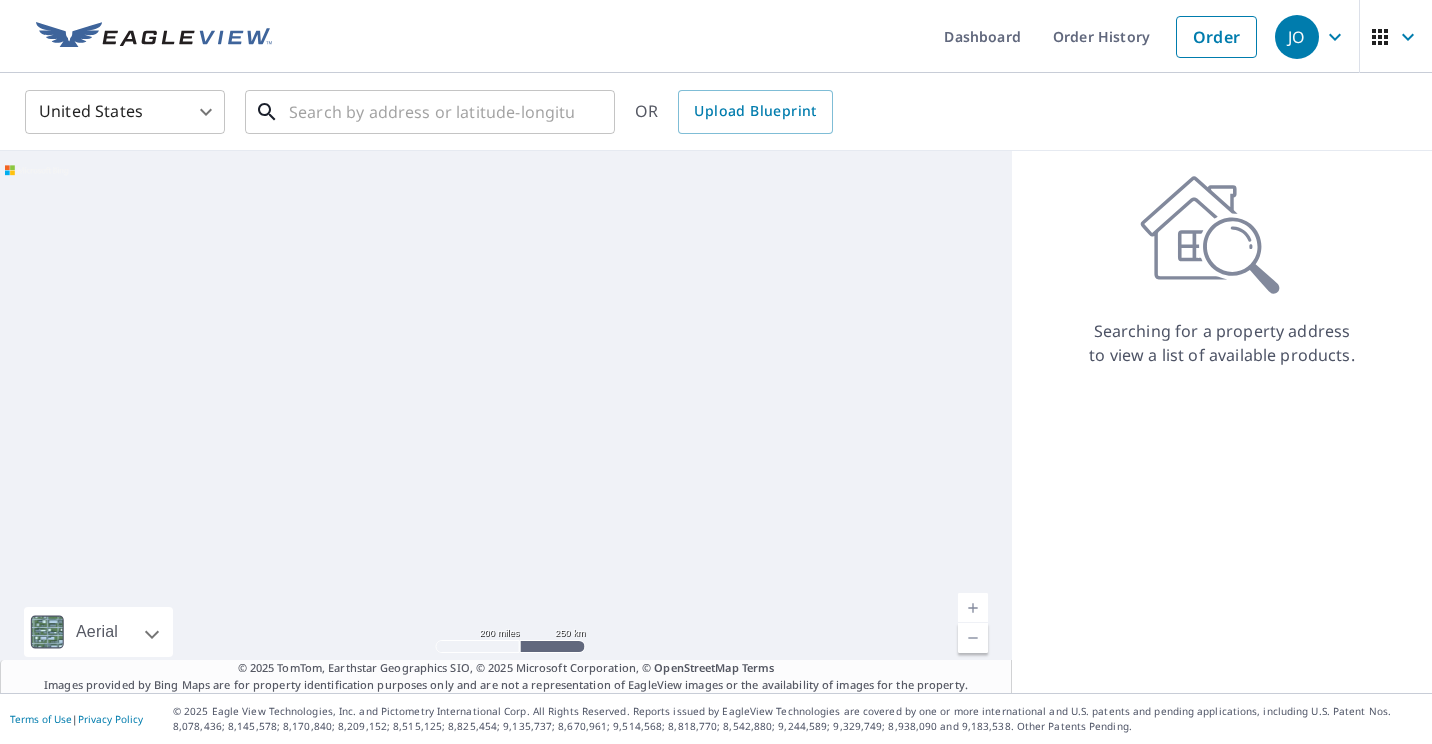 click at bounding box center (431, 112) 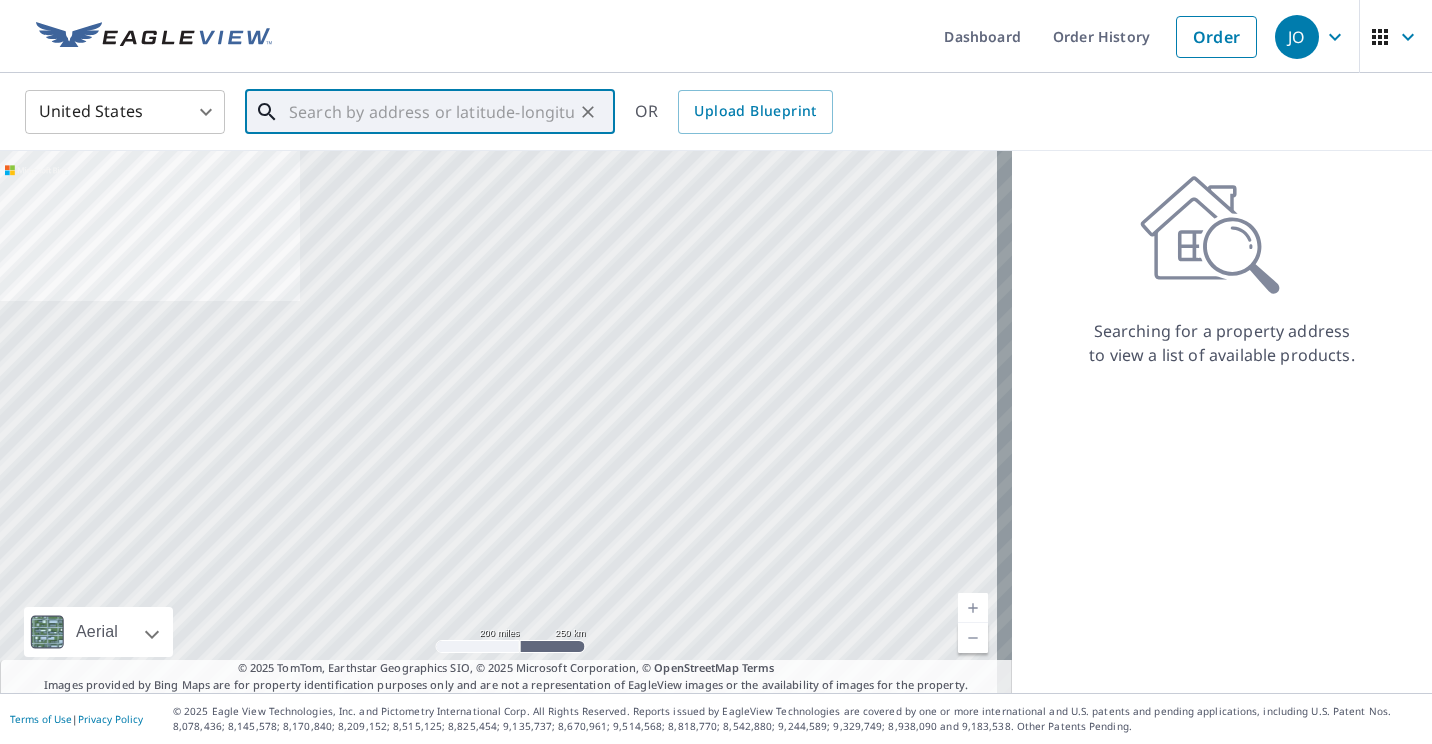 paste on "[NUMBER] [STREET]" 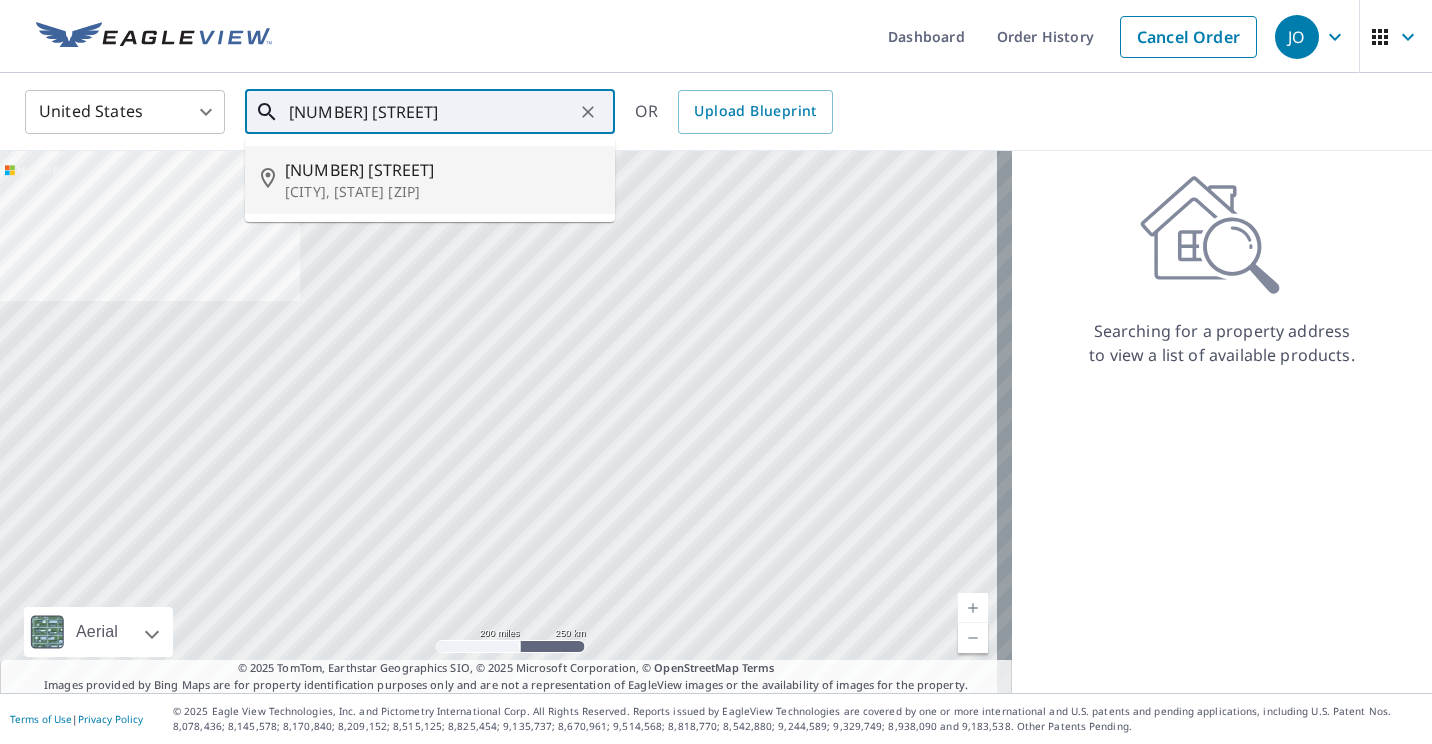 click on "[NUMBER] [STREET]" at bounding box center [442, 170] 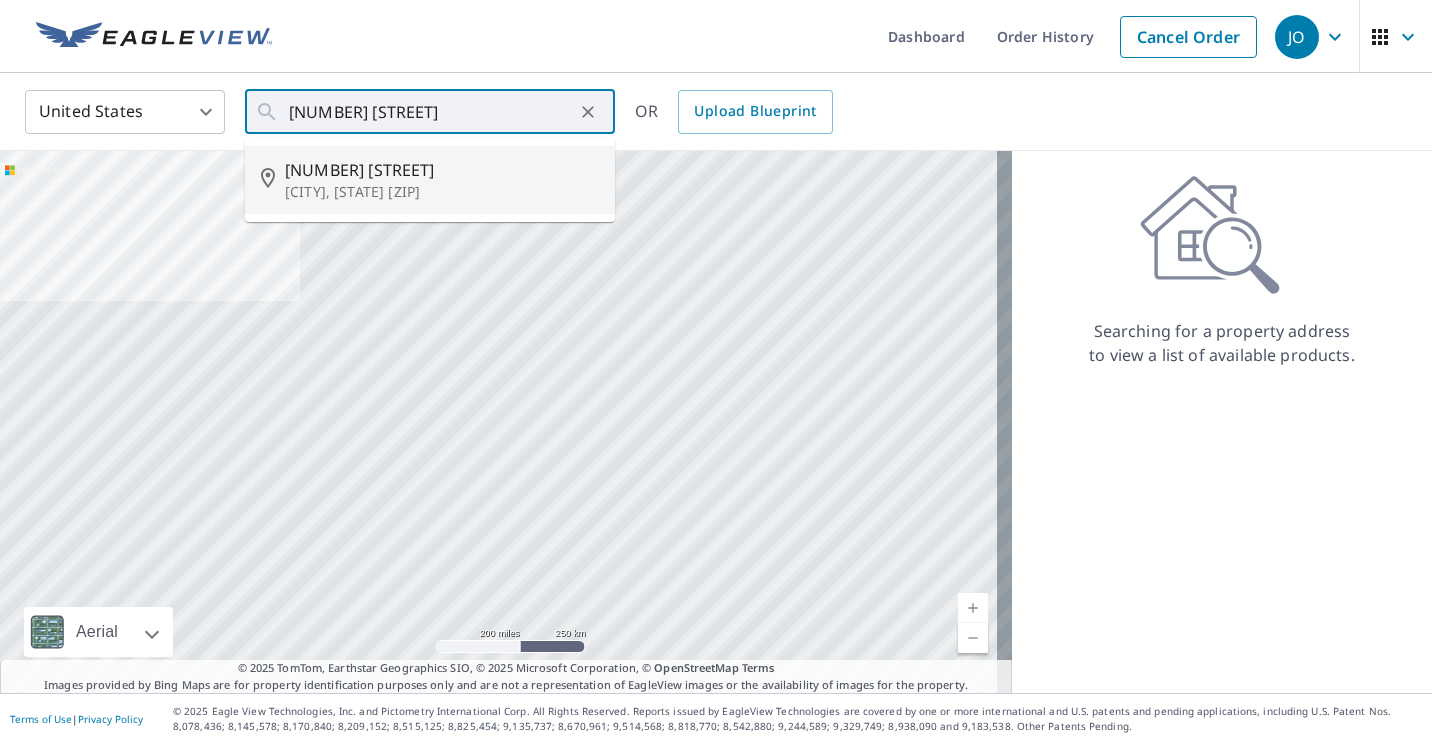 type on "[NUMBER] [STREET] [CITY], [STATE] [ZIP]" 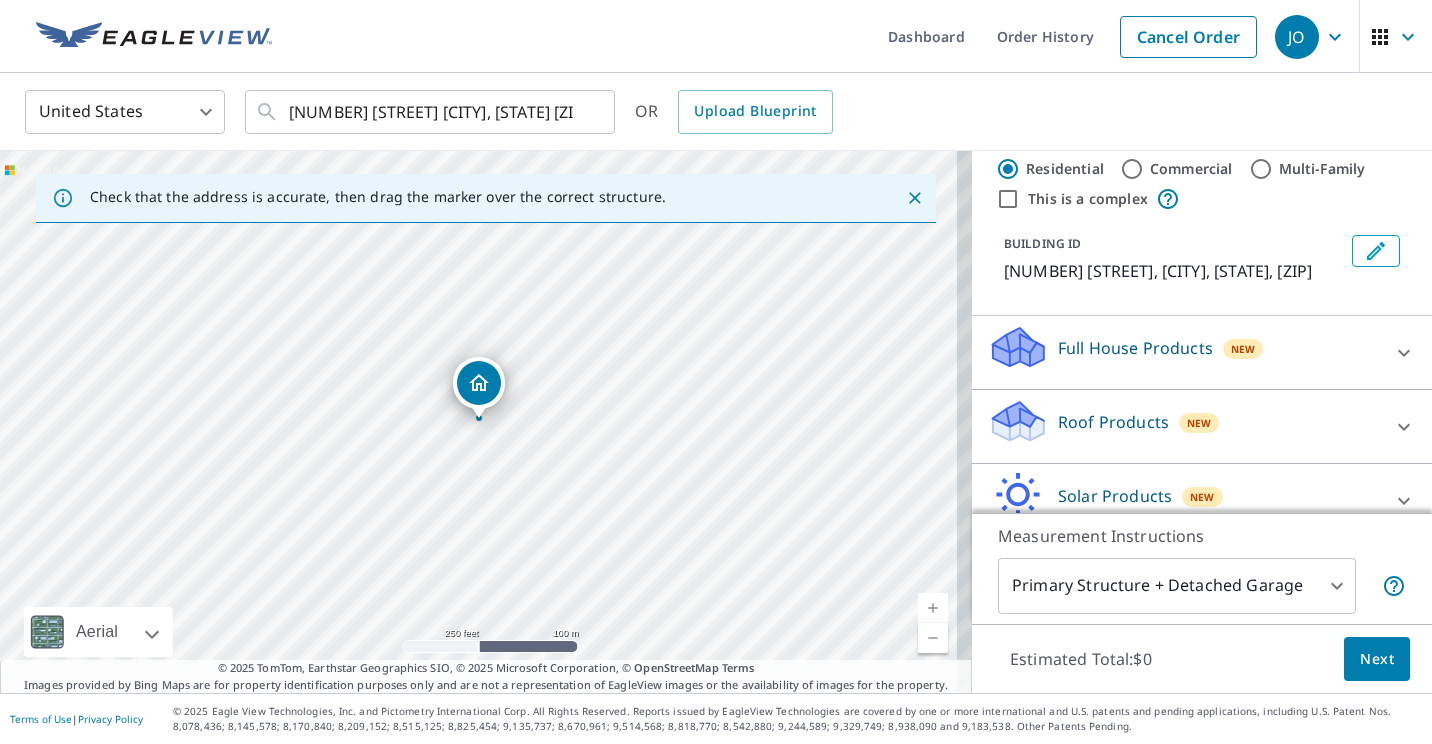 scroll, scrollTop: 141, scrollLeft: 0, axis: vertical 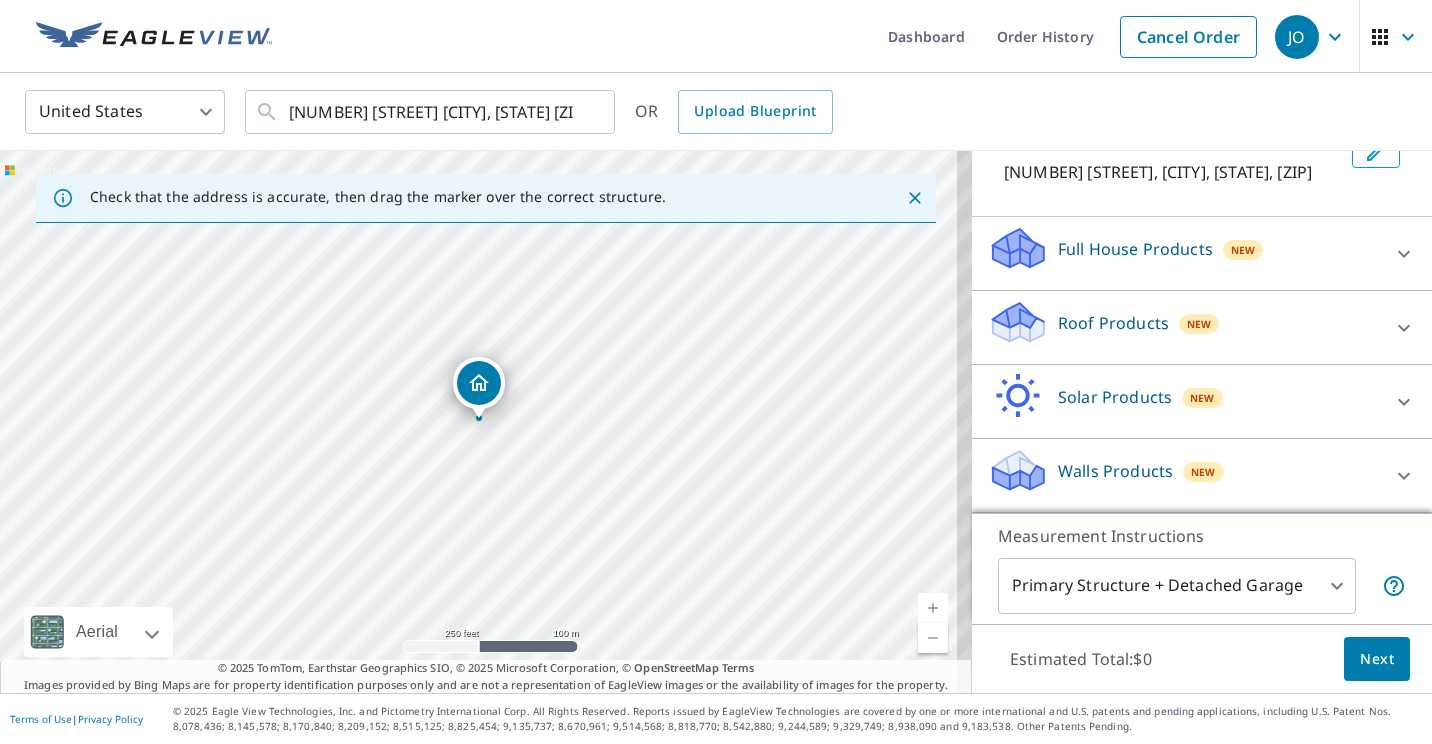 click on "Roof Products" at bounding box center (1113, 323) 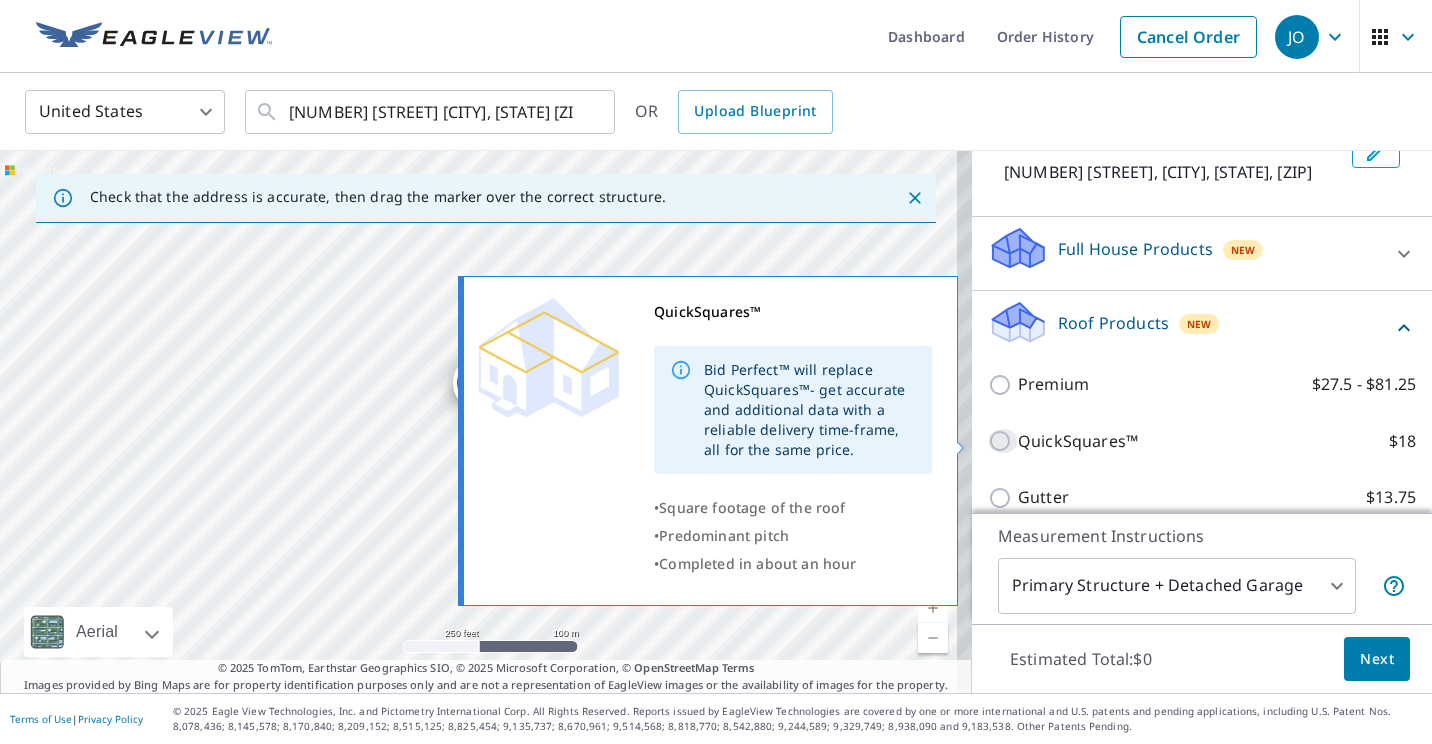 click on "QuickSquares™ $18" at bounding box center (1003, 441) 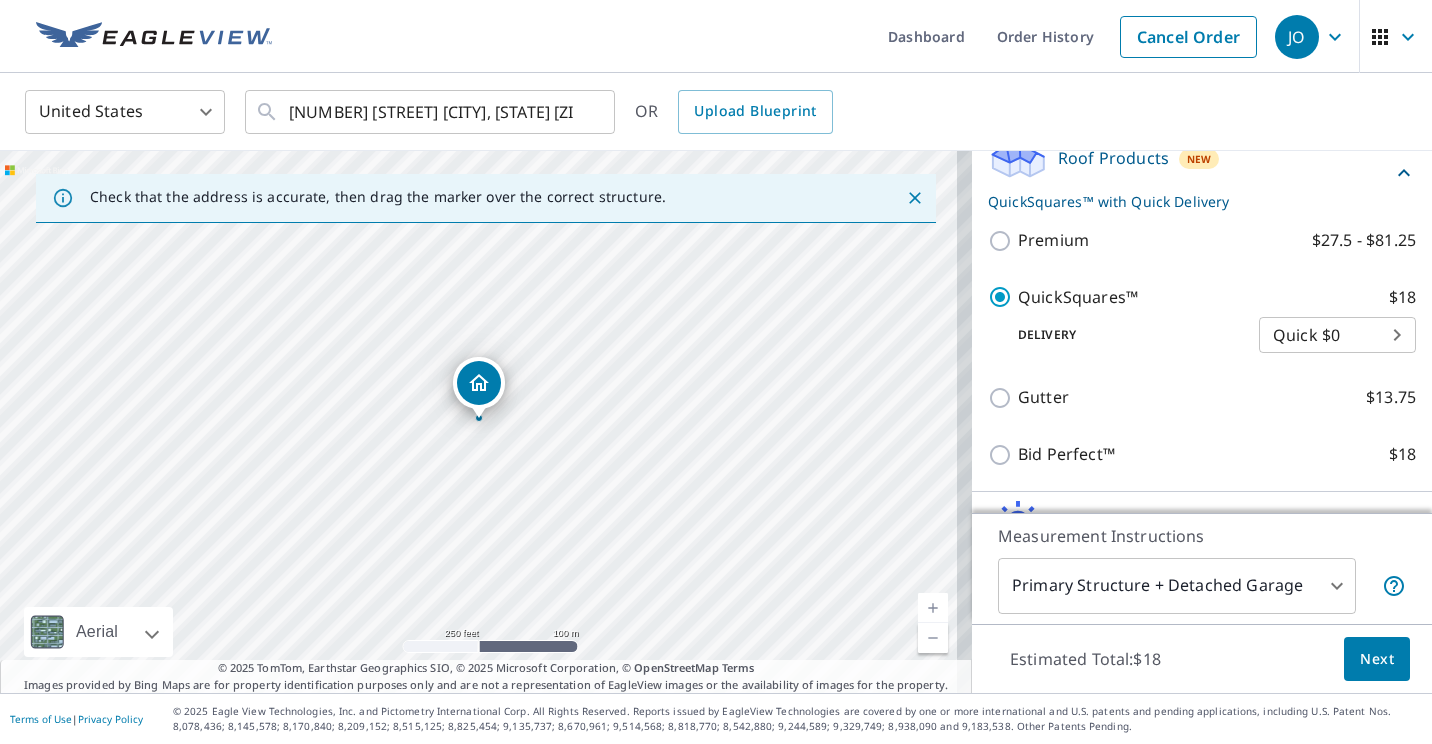 scroll, scrollTop: 333, scrollLeft: 0, axis: vertical 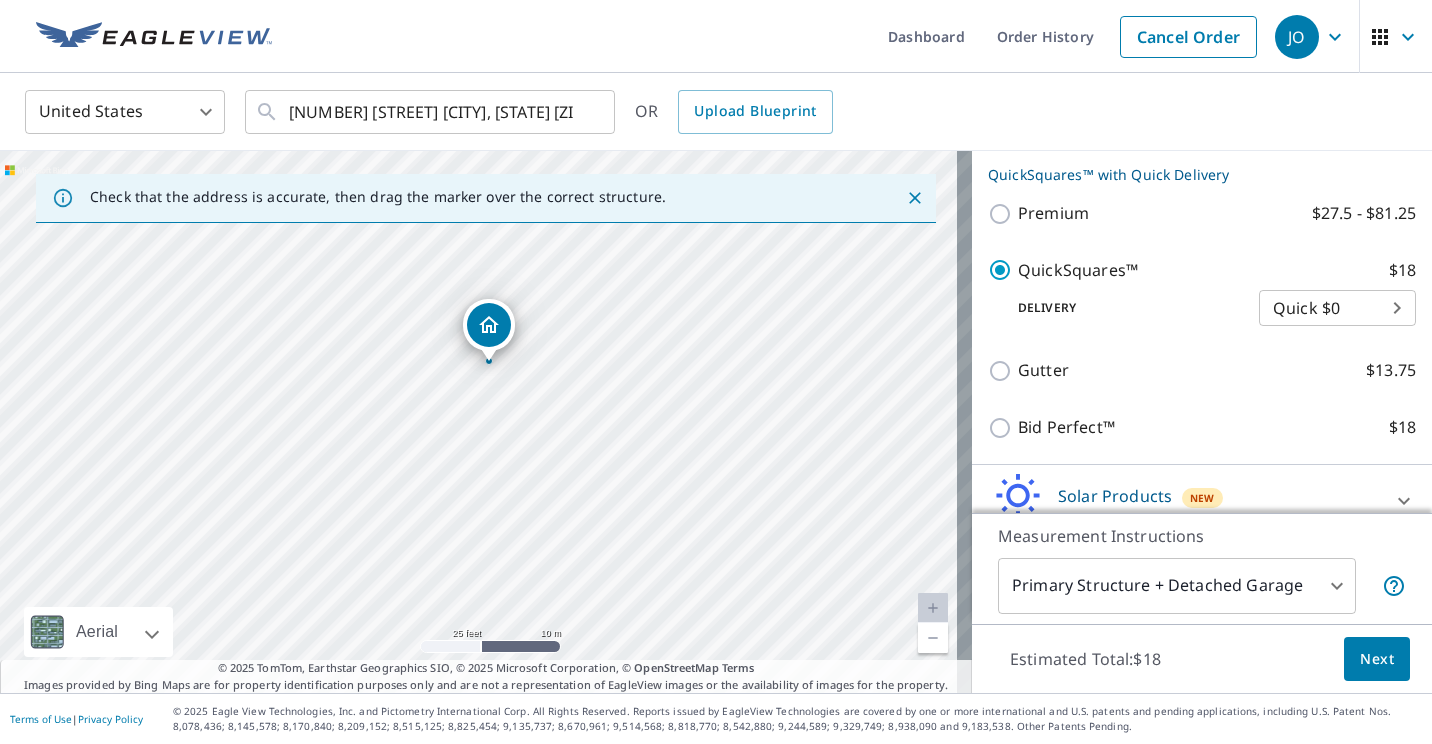 drag, startPoint x: 466, startPoint y: 392, endPoint x: 643, endPoint y: 295, distance: 201.83656 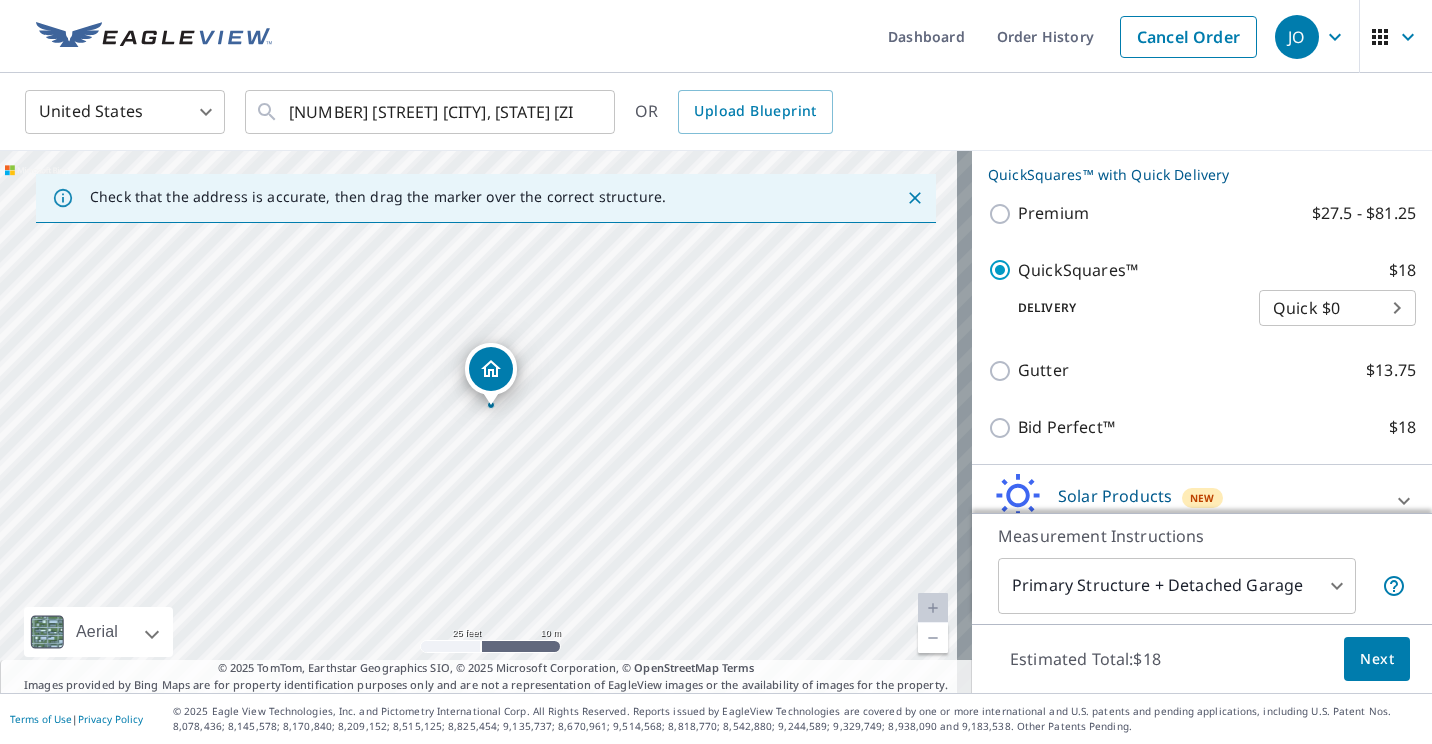 drag, startPoint x: 652, startPoint y: 289, endPoint x: 654, endPoint y: 336, distance: 47.042534 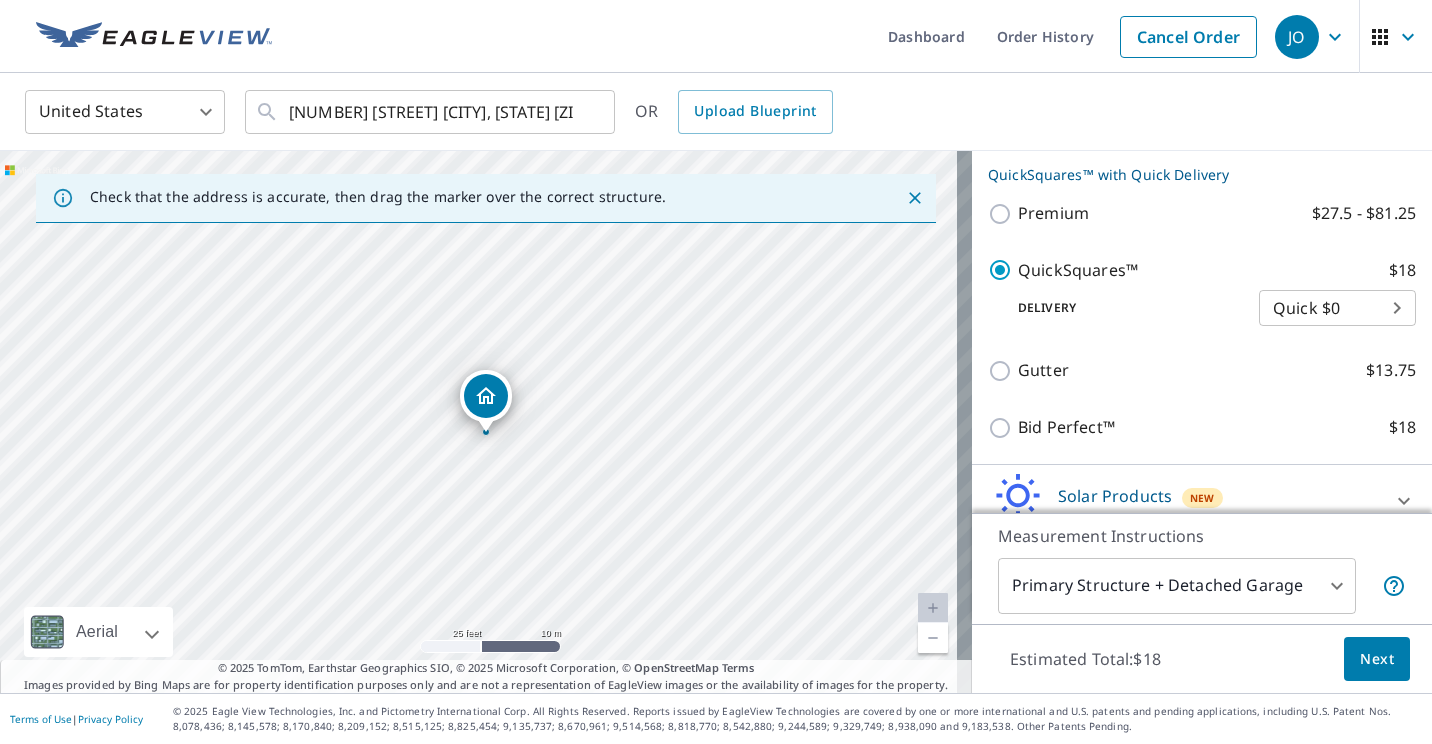 drag, startPoint x: 649, startPoint y: 360, endPoint x: 644, endPoint y: 386, distance: 26.476404 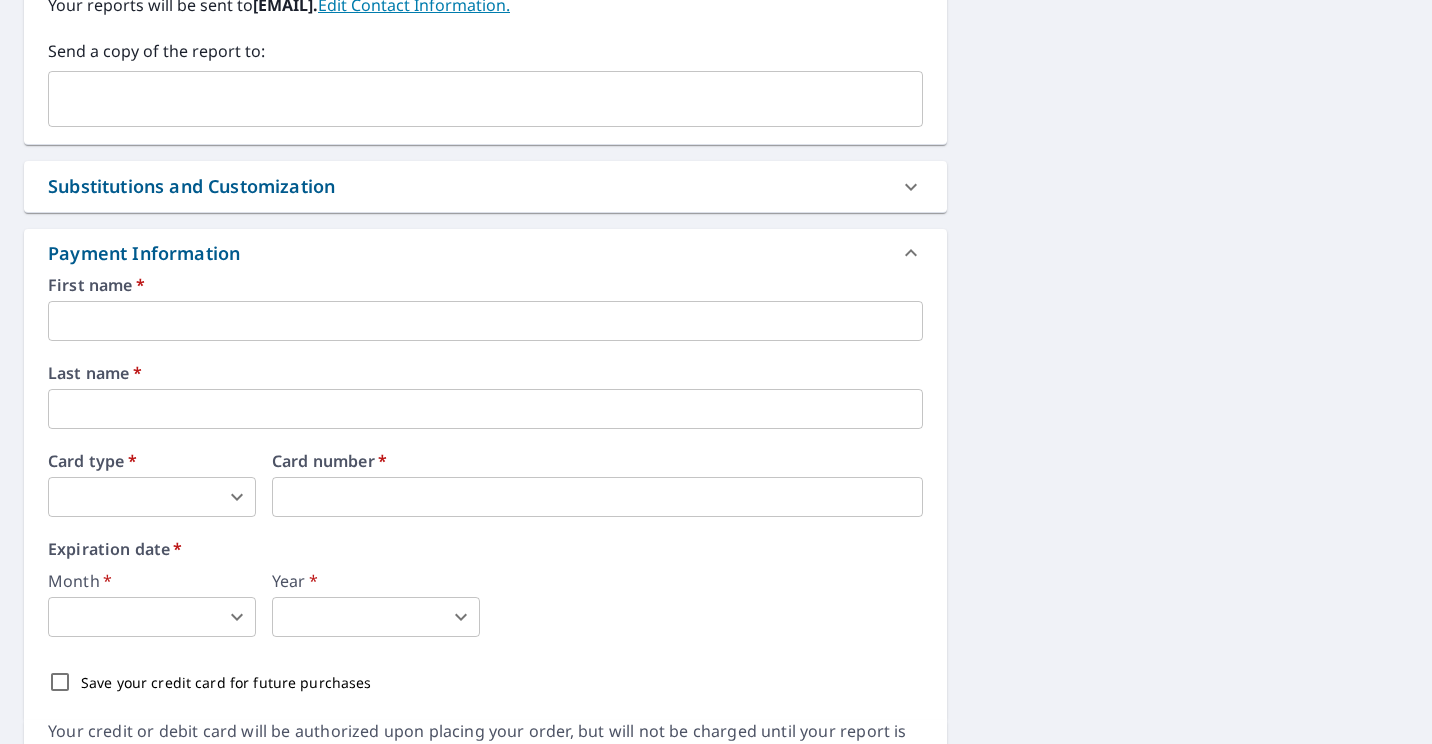 scroll, scrollTop: 700, scrollLeft: 0, axis: vertical 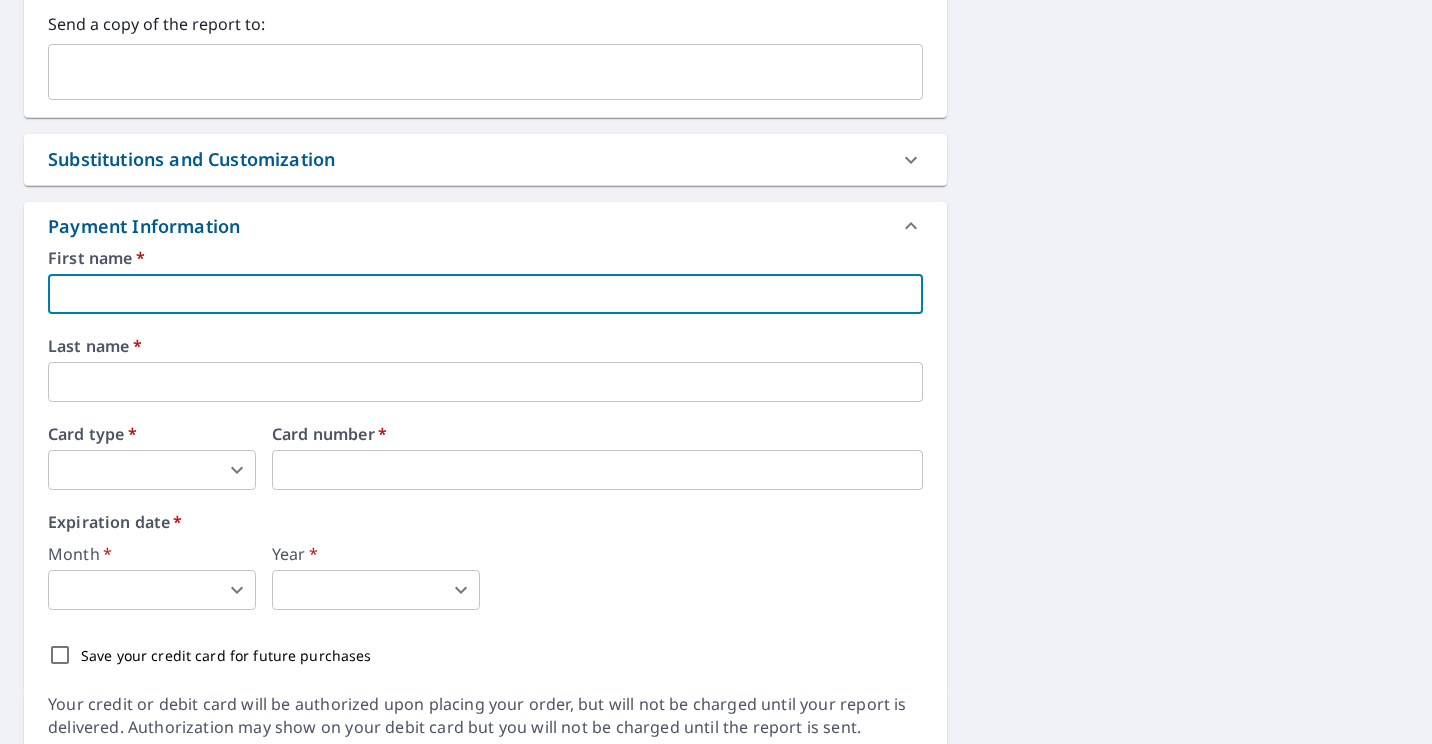 click at bounding box center [485, 294] 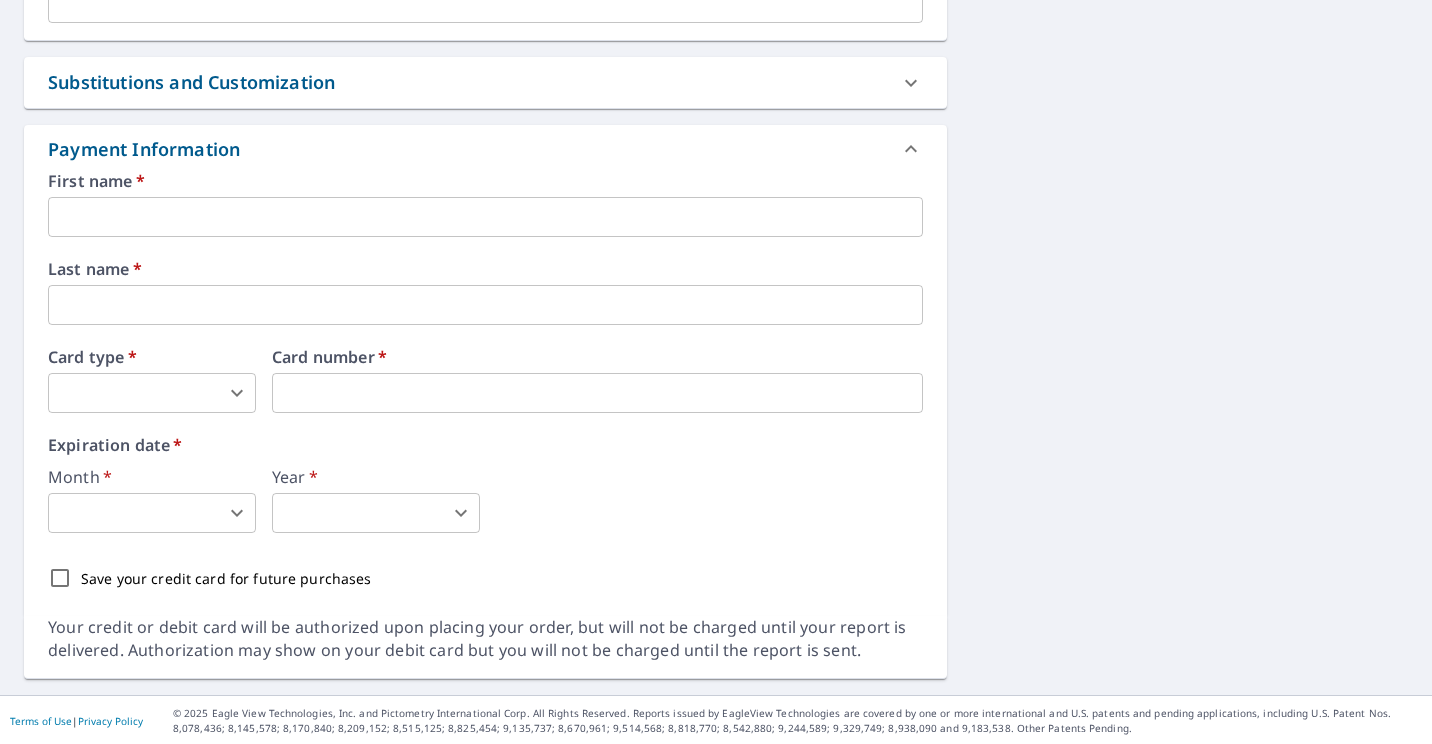 scroll, scrollTop: 779, scrollLeft: 0, axis: vertical 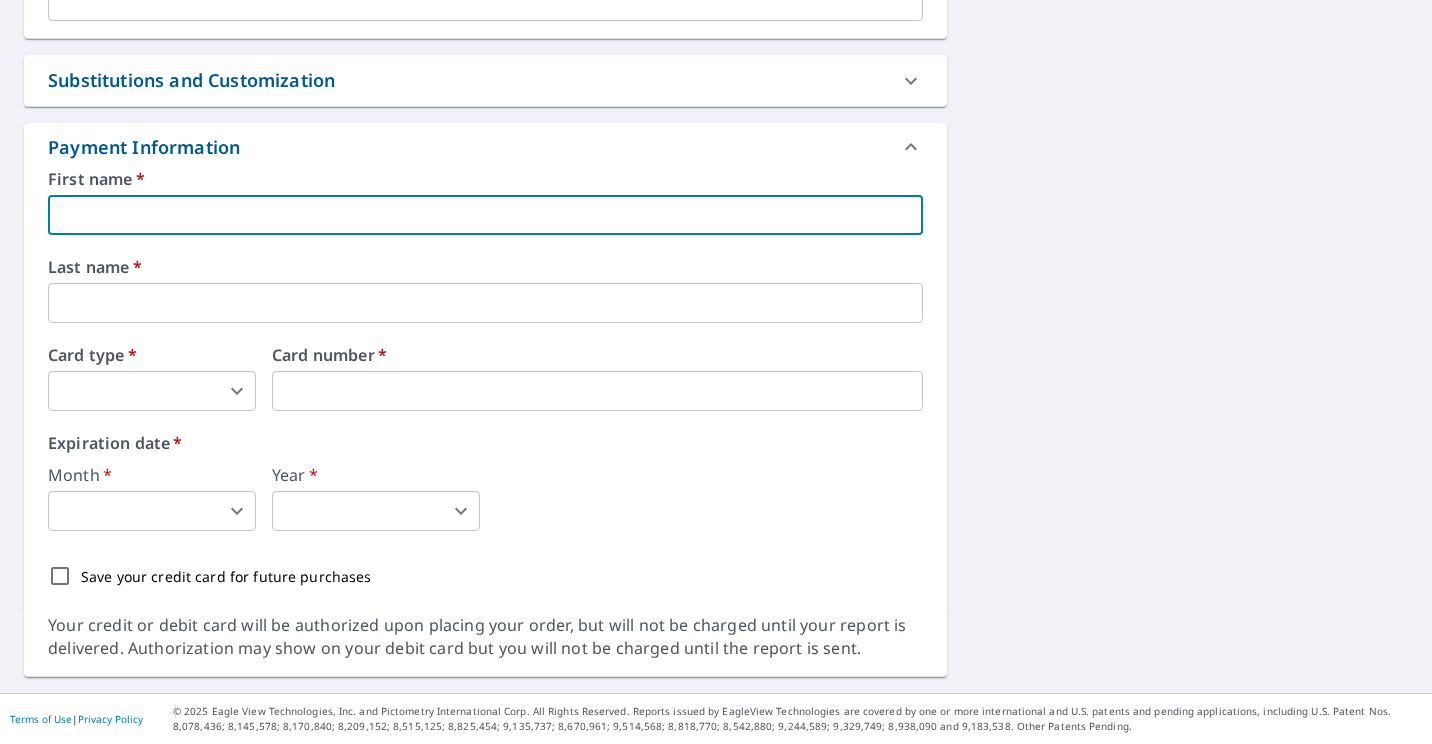 click at bounding box center (485, 215) 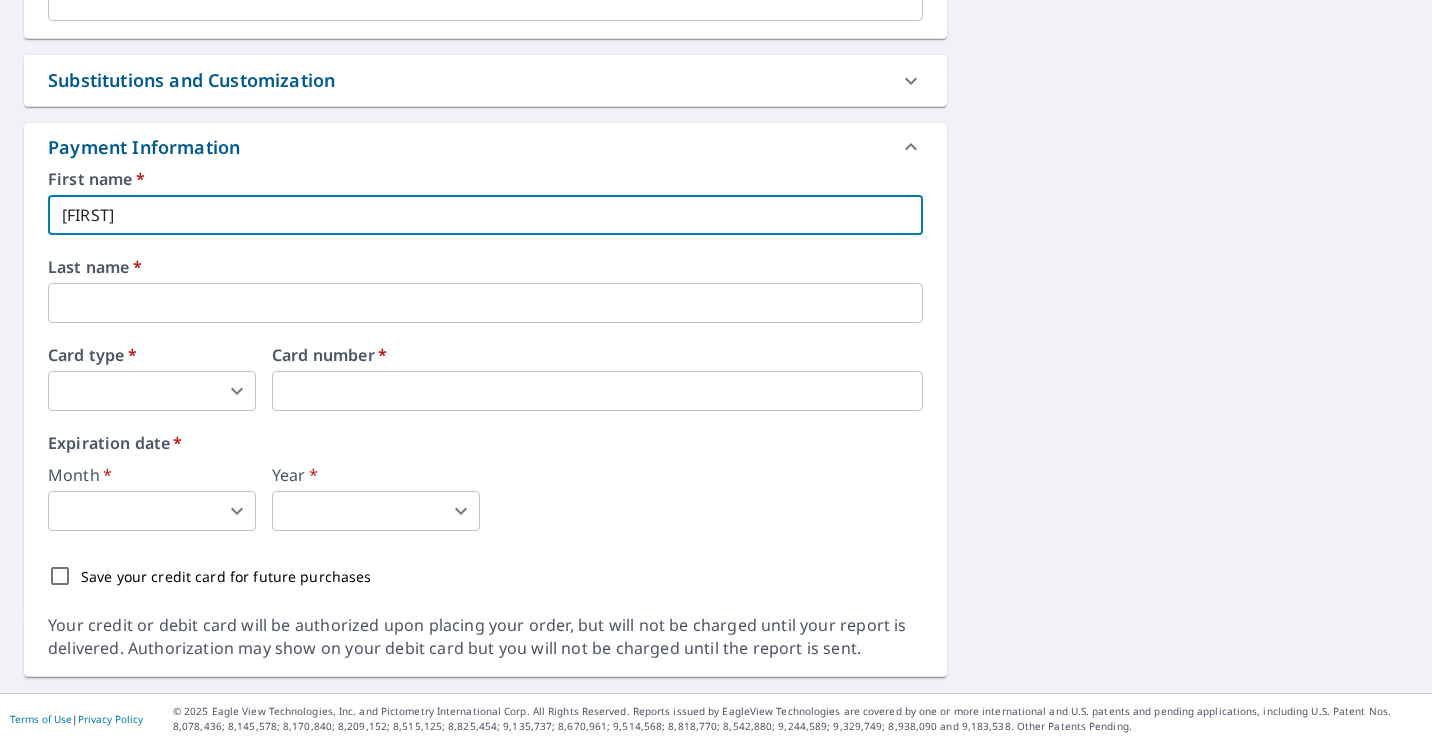type on "[FIRST]" 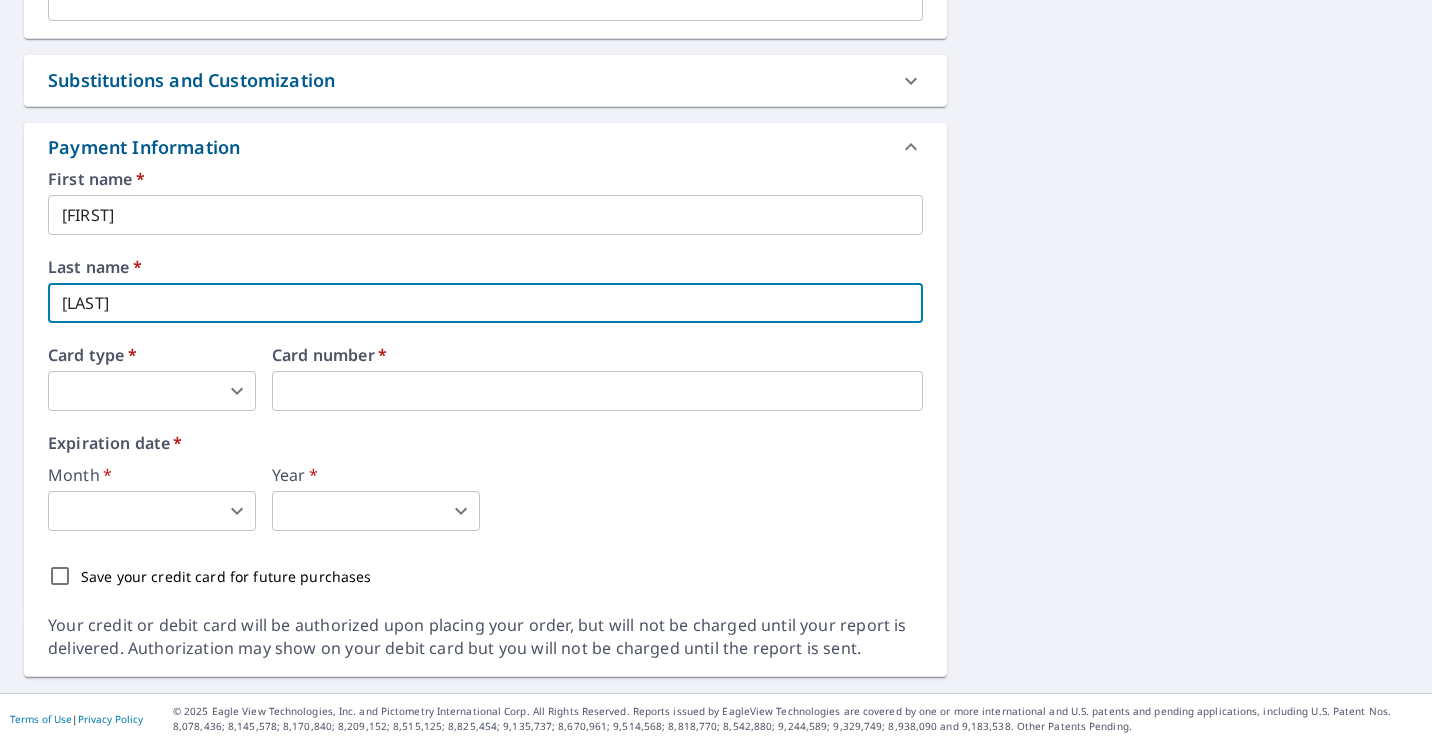 type on "[LAST]" 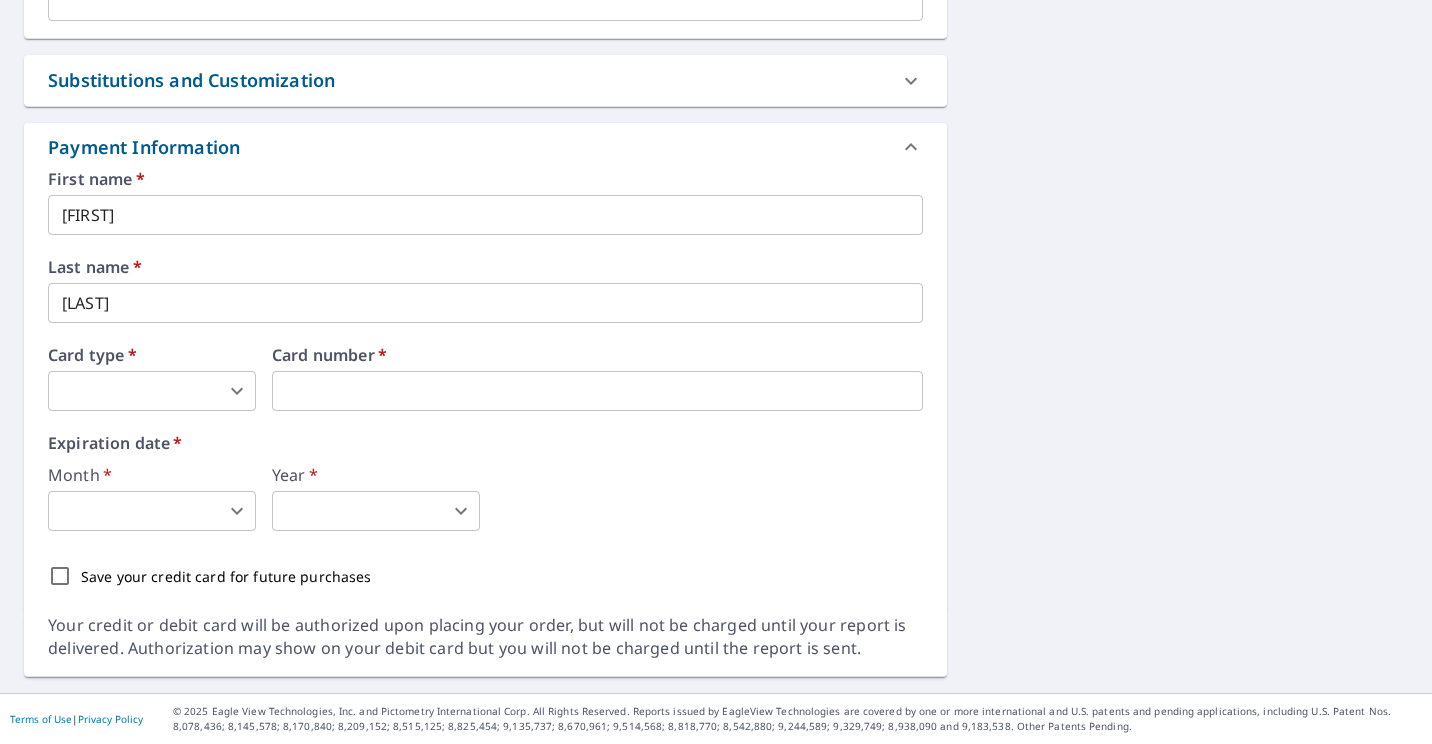 click on "Card type   * ​ 0 ​" at bounding box center [152, 379] 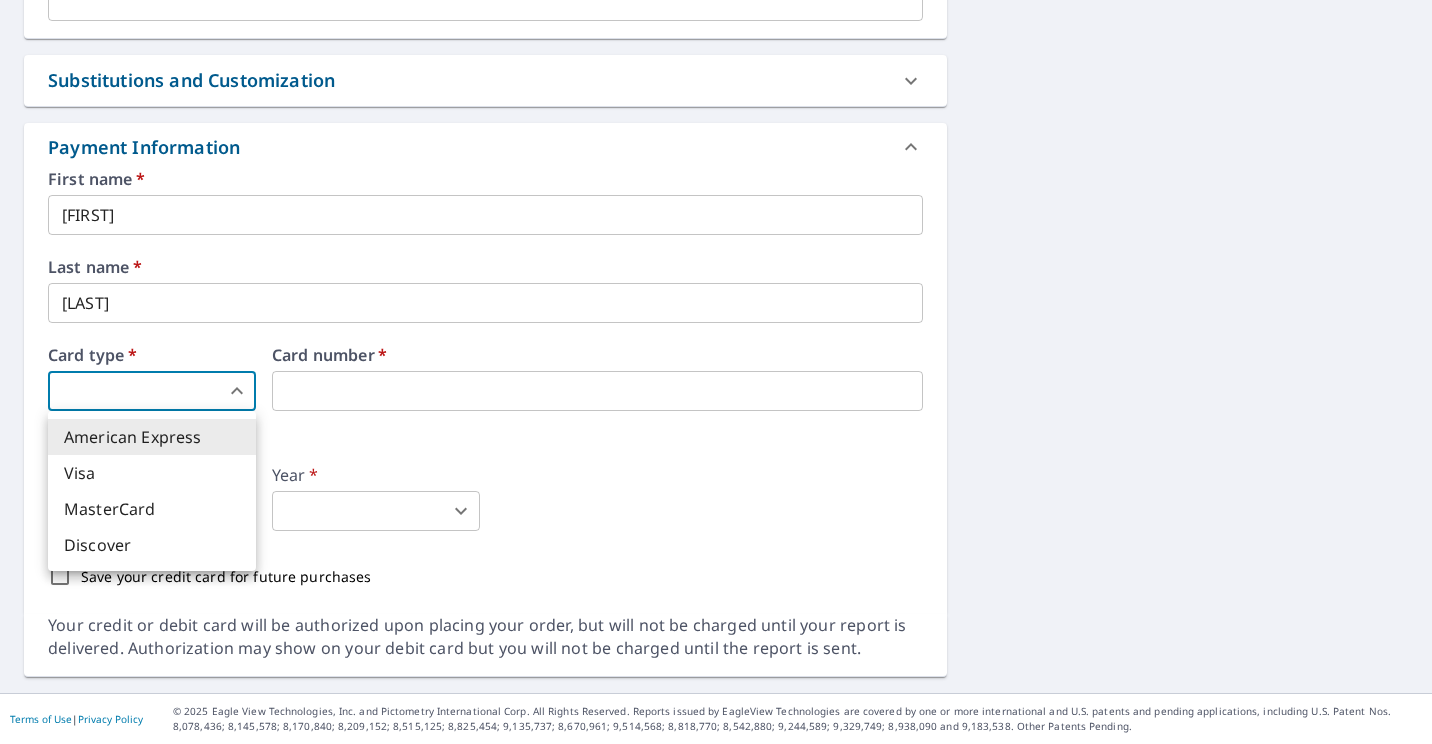 click on "Visa" at bounding box center (152, 473) 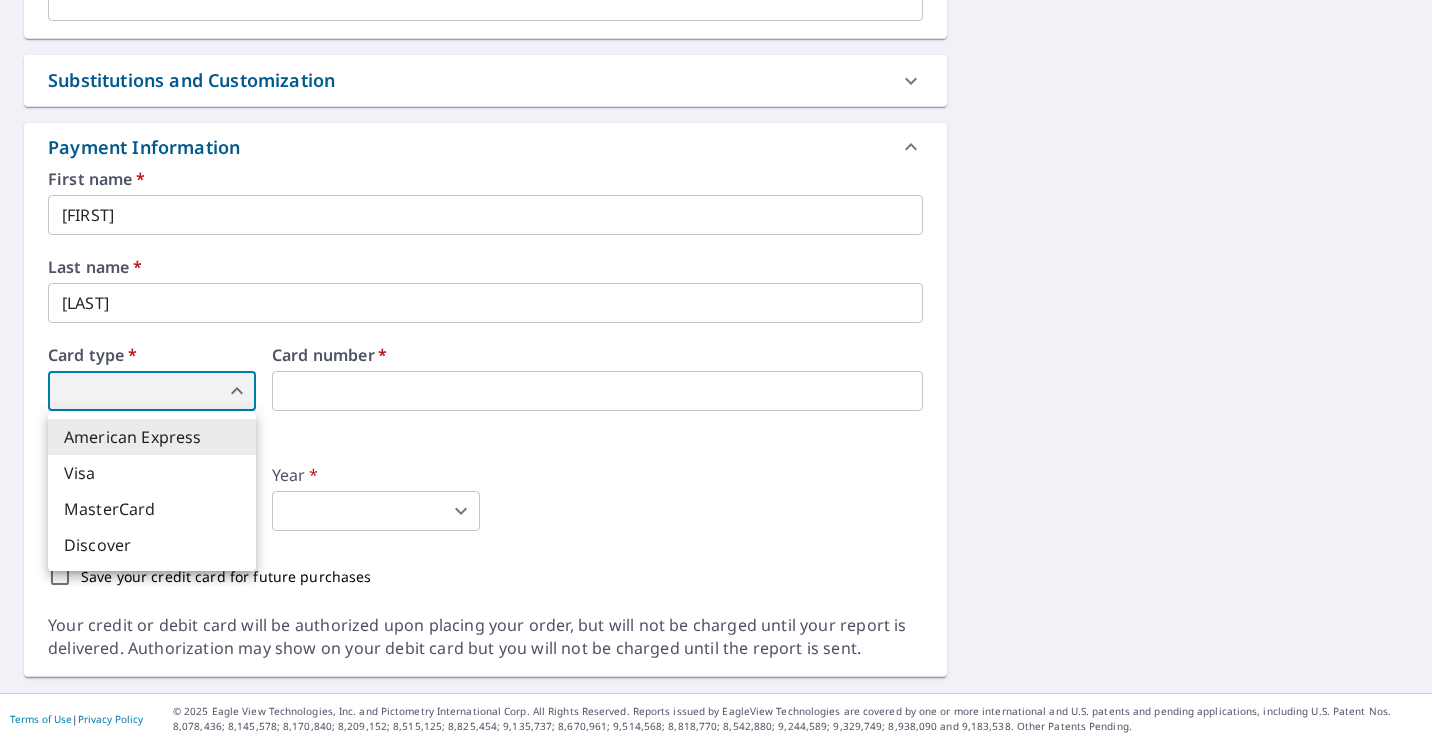 type on "2" 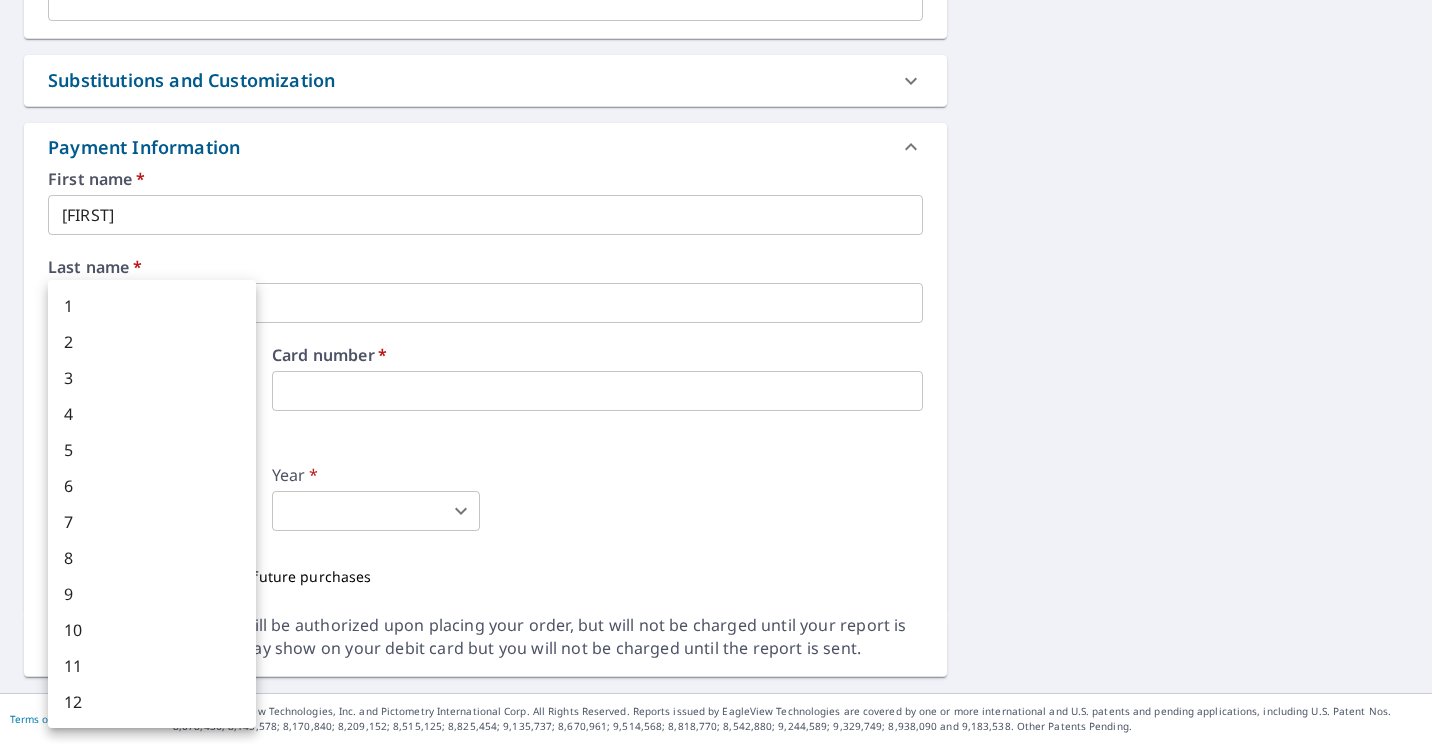click on "JO JO
Dashboard Order History Cancel Order JO Dashboard / Finalize Order Finalize Order [NUMBER] [STREET] [CITY], [STATE] [ZIP] Aerial Road A standard road map Aerial A detailed look from above Labels Labels 250 feet 100 m © 2025 TomTom, © Vexcel Imaging, © 2025 Microsoft Corporation,  © OpenStreetMap Terms PROPERTY TYPE Residential BUILDING ID [NUMBER] [STREET], [CITY], [STATE], [ZIP] Changes to structures in last 4 years ( renovations, additions, etc. ) Claim Information Claim number ​ Claim information ​ PO number ​ Date of loss ​ Cat ID ​ Email Recipients Your reports will be sent to  [EMAIL].  Edit Contact Information. Send a copy of the report to: ​ Substitutions and Customization Additional Report Formats (Not available for all reports) DXF RXF XML Add-ons and custom cover page Property Owner Report Include custom cover page Payment Information First name   * [FIRST] ​ Last name   * [LAST] ​ Card type   * Visa 2 ​ Card number   * Expiration date   * Month   * ​" at bounding box center (716, 372) 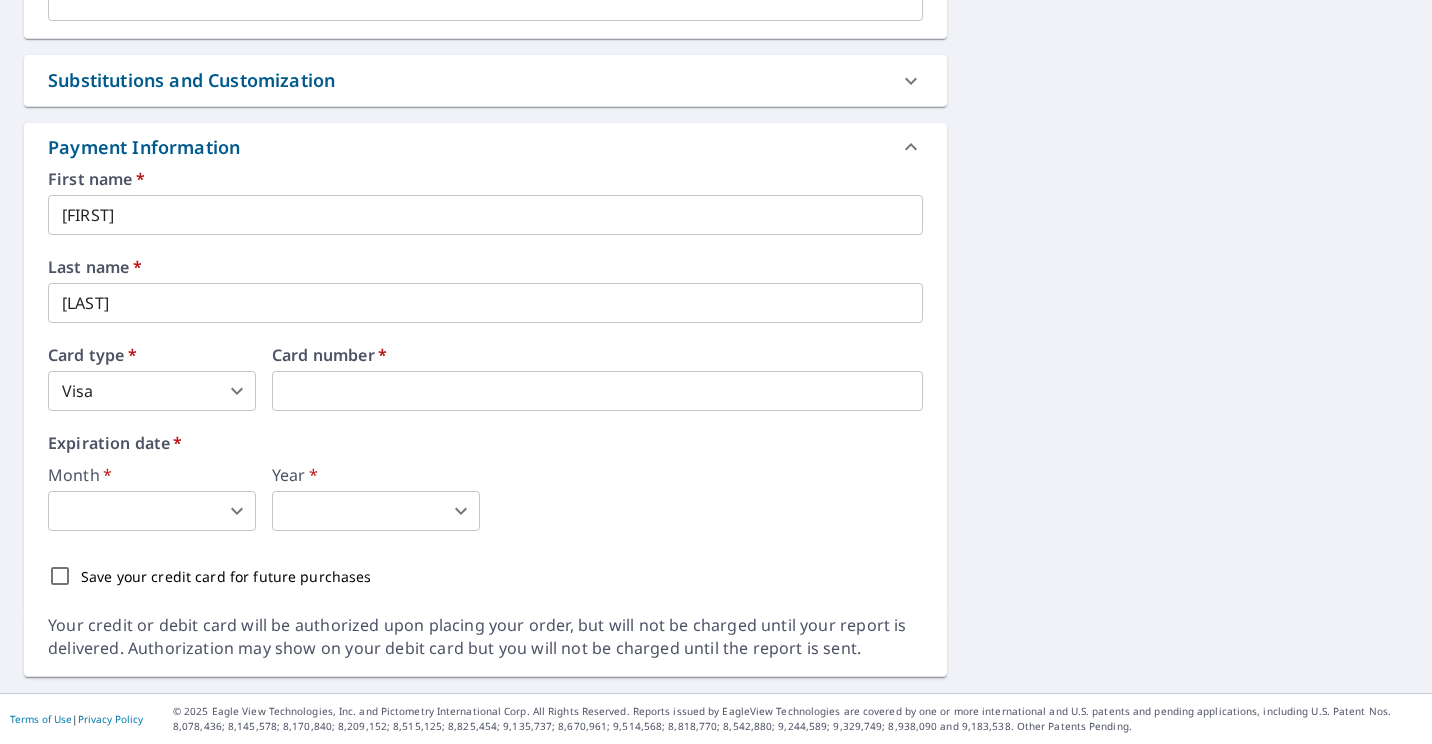 click on "Card number   *" at bounding box center [597, 355] 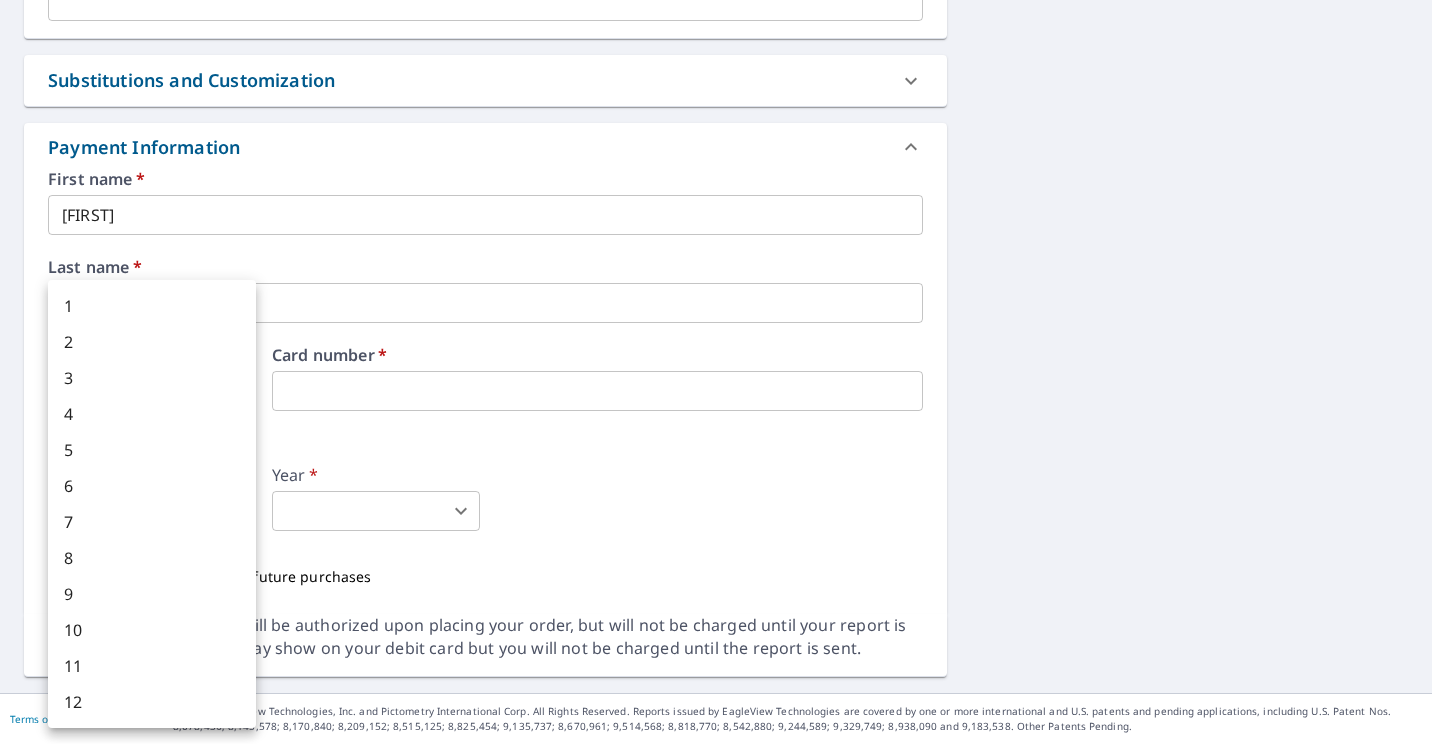 click at bounding box center (716, 372) 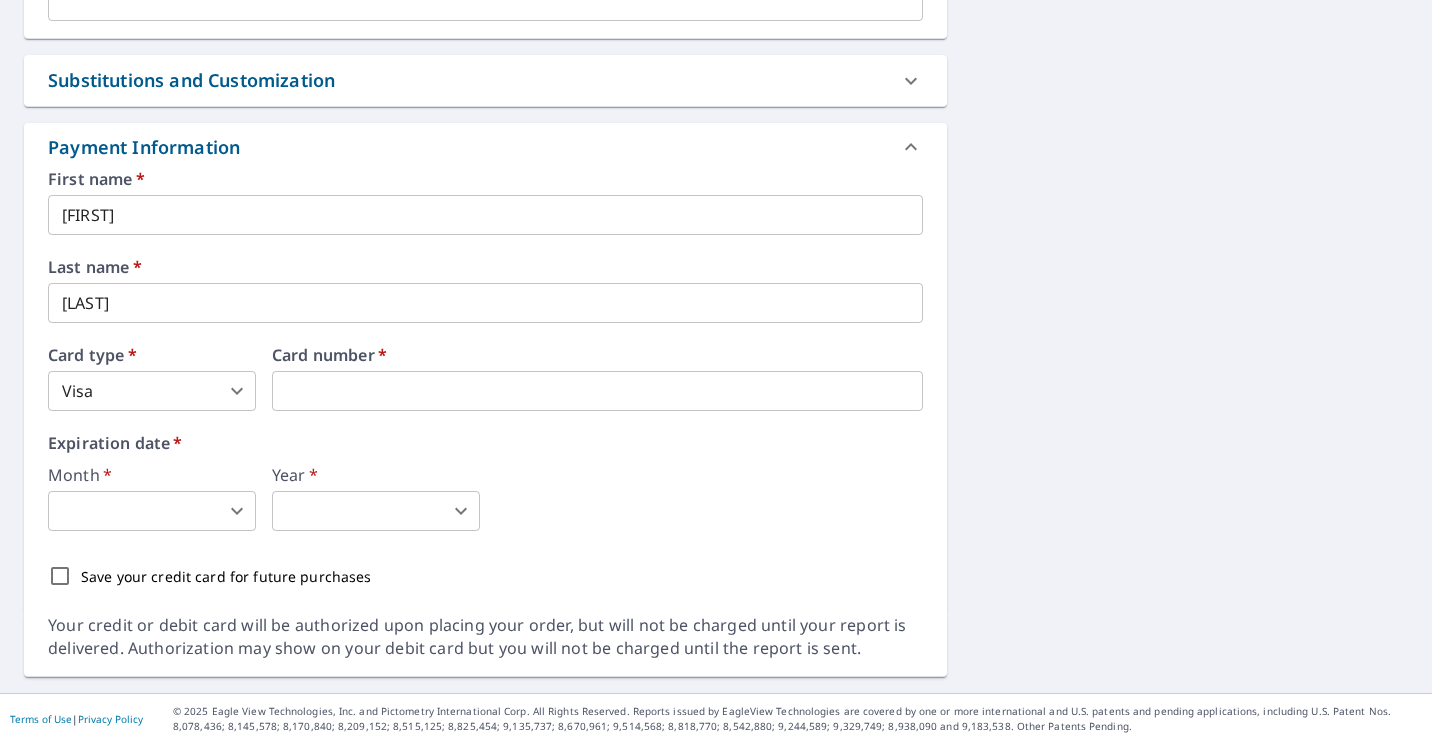 click on "Card number   *" at bounding box center [597, 355] 